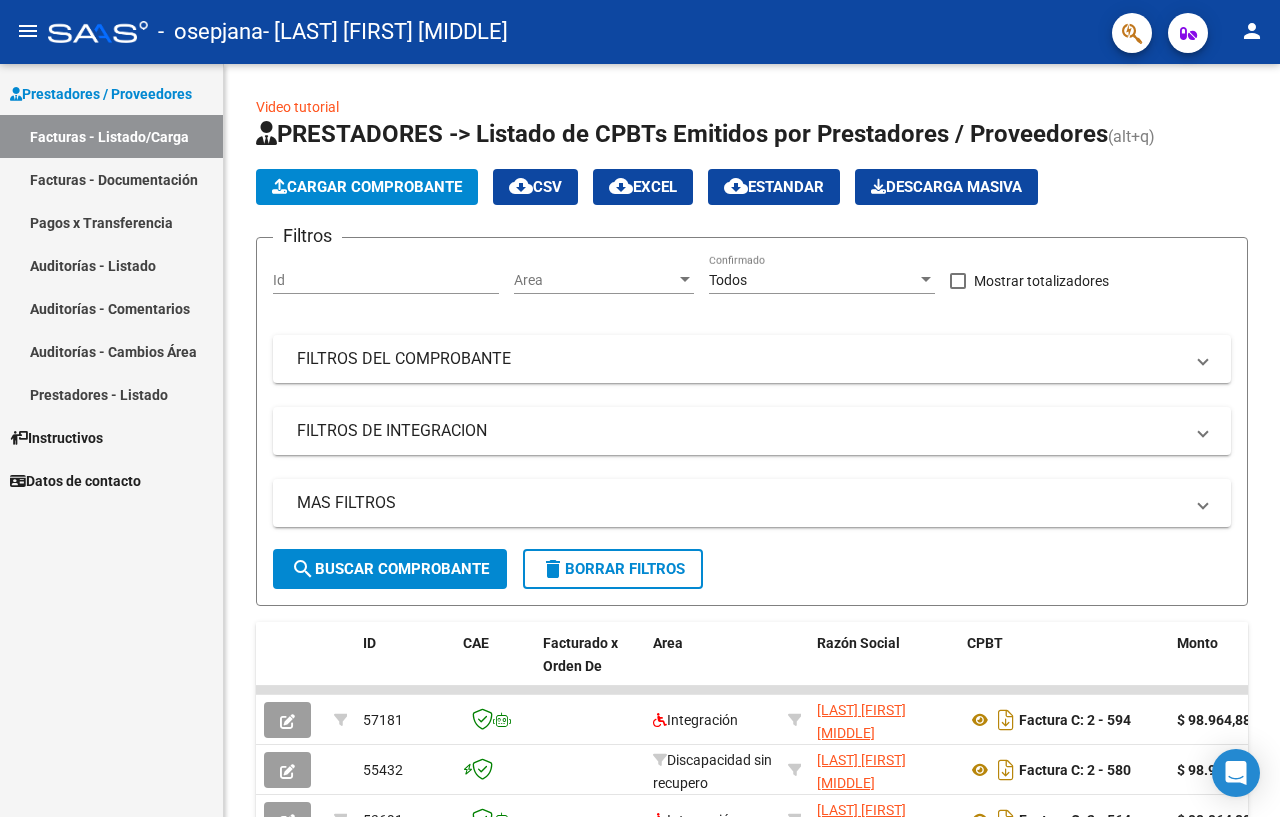 scroll, scrollTop: 0, scrollLeft: 0, axis: both 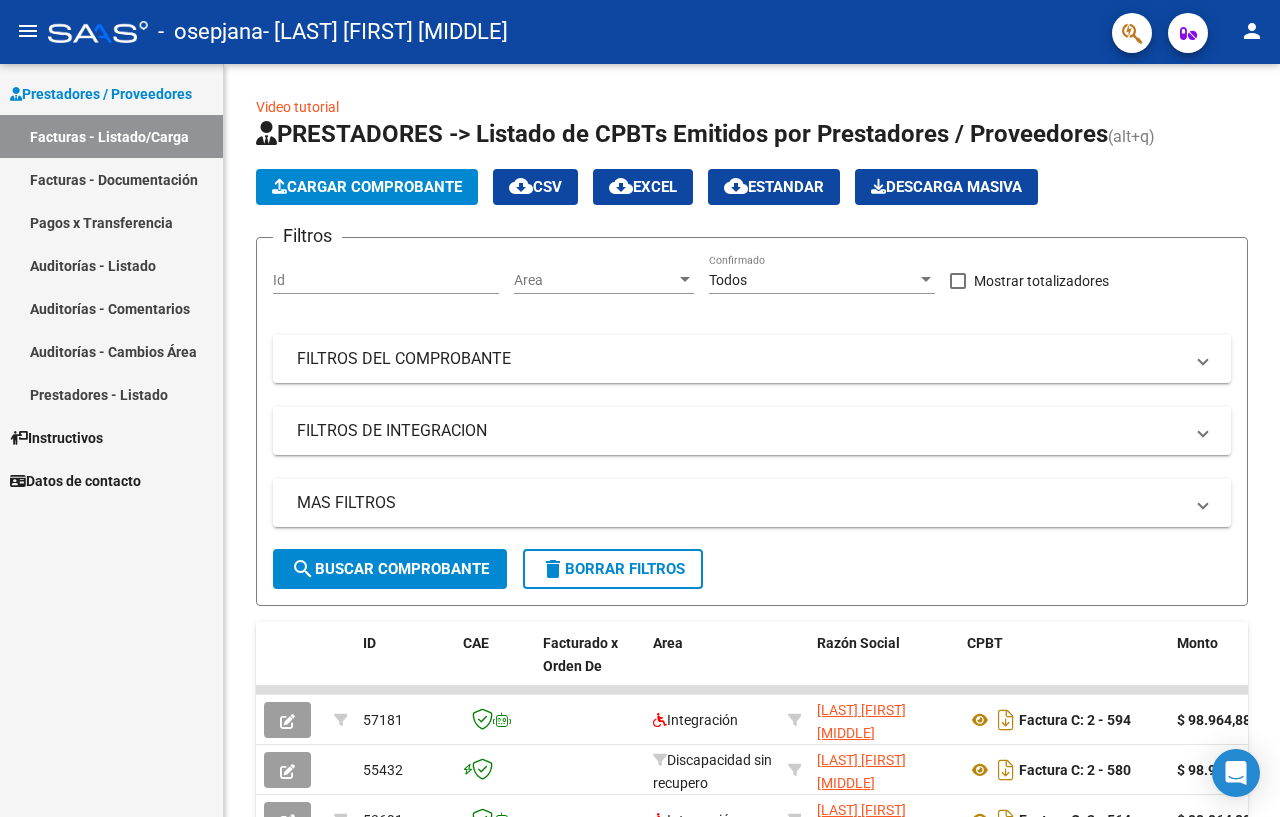 click on "Facturas - Documentación" at bounding box center [111, 179] 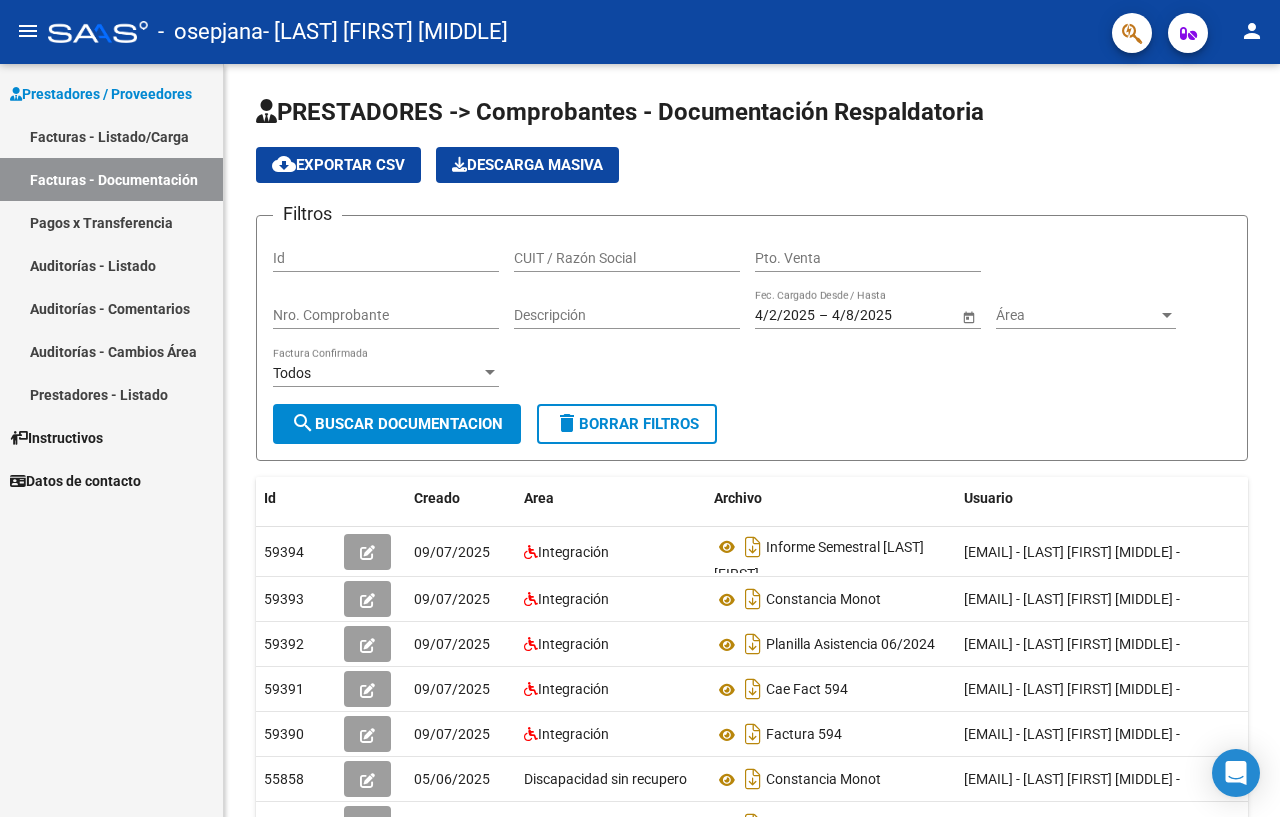 click on "Facturas - Listado/Carga" at bounding box center [111, 136] 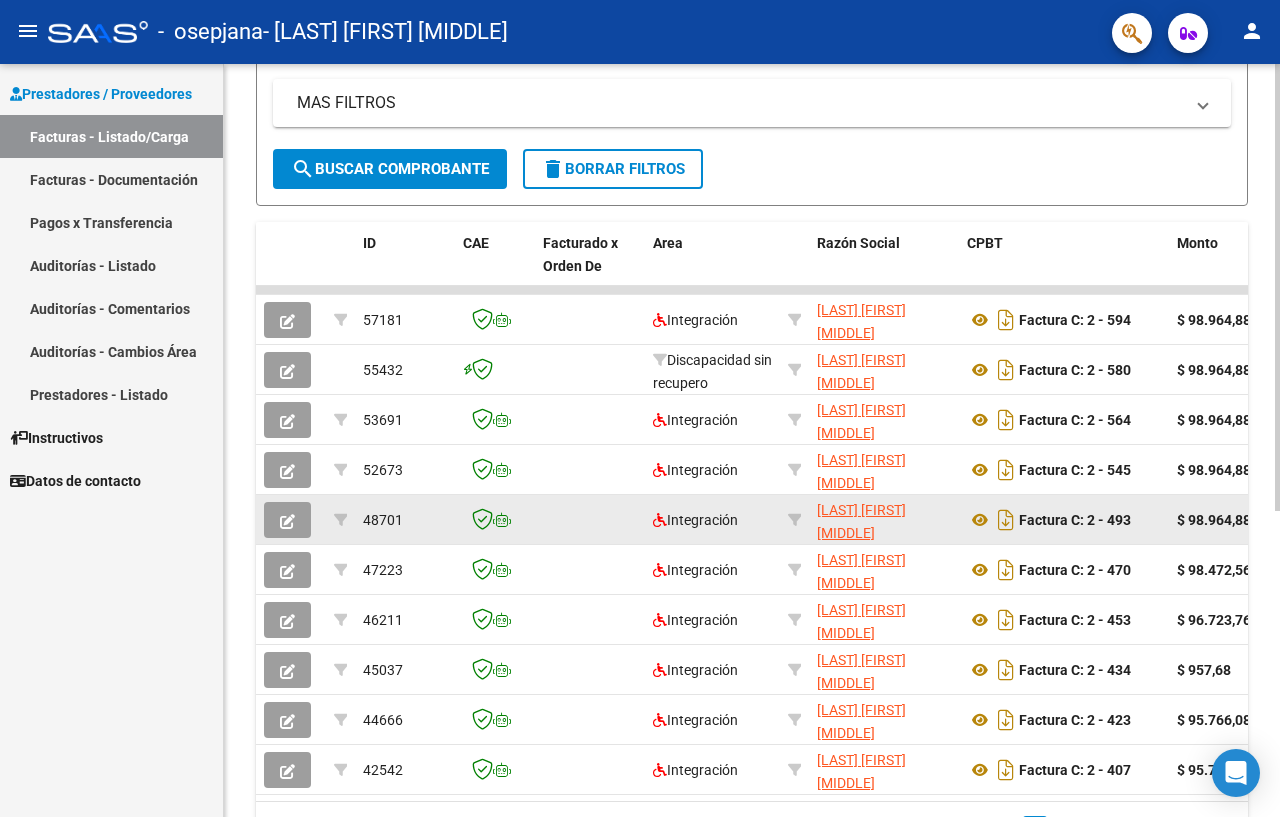 scroll, scrollTop: 0, scrollLeft: 0, axis: both 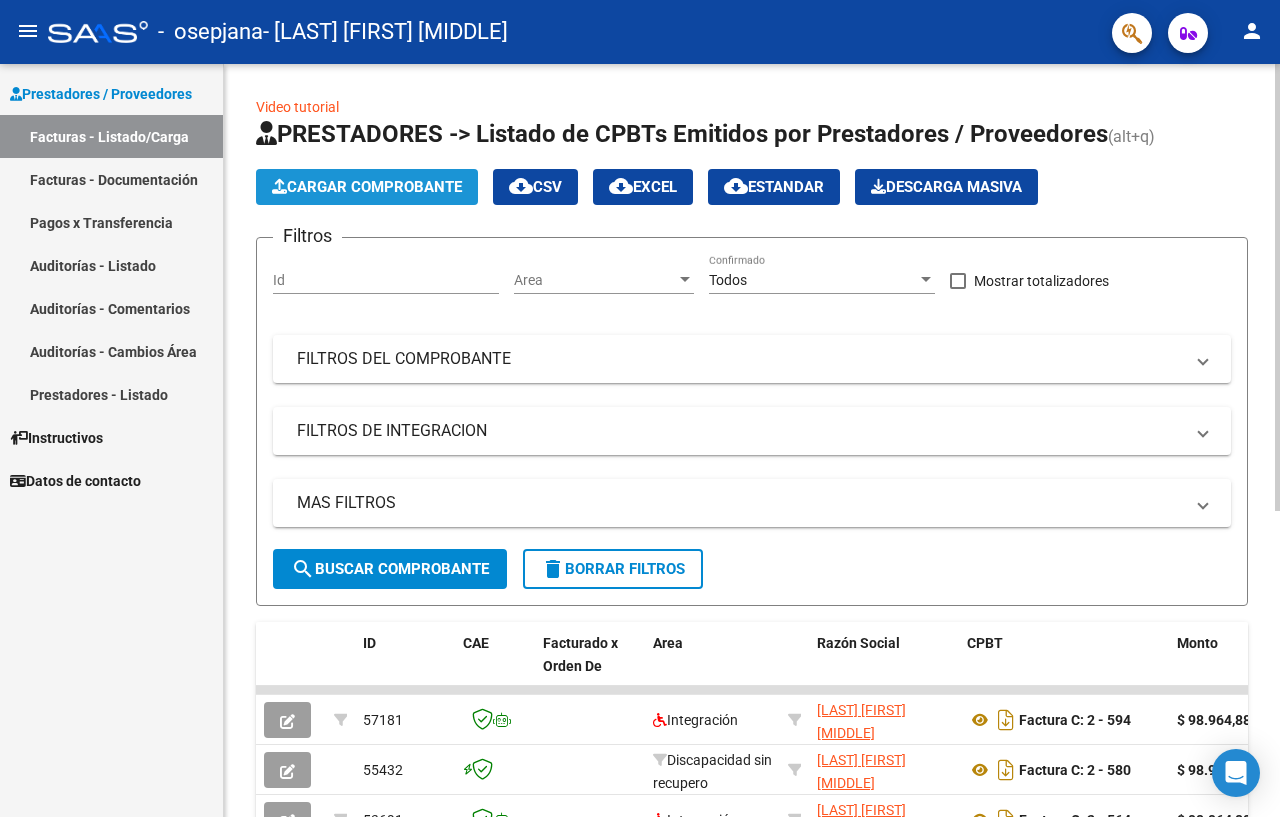 click on "Cargar Comprobante" 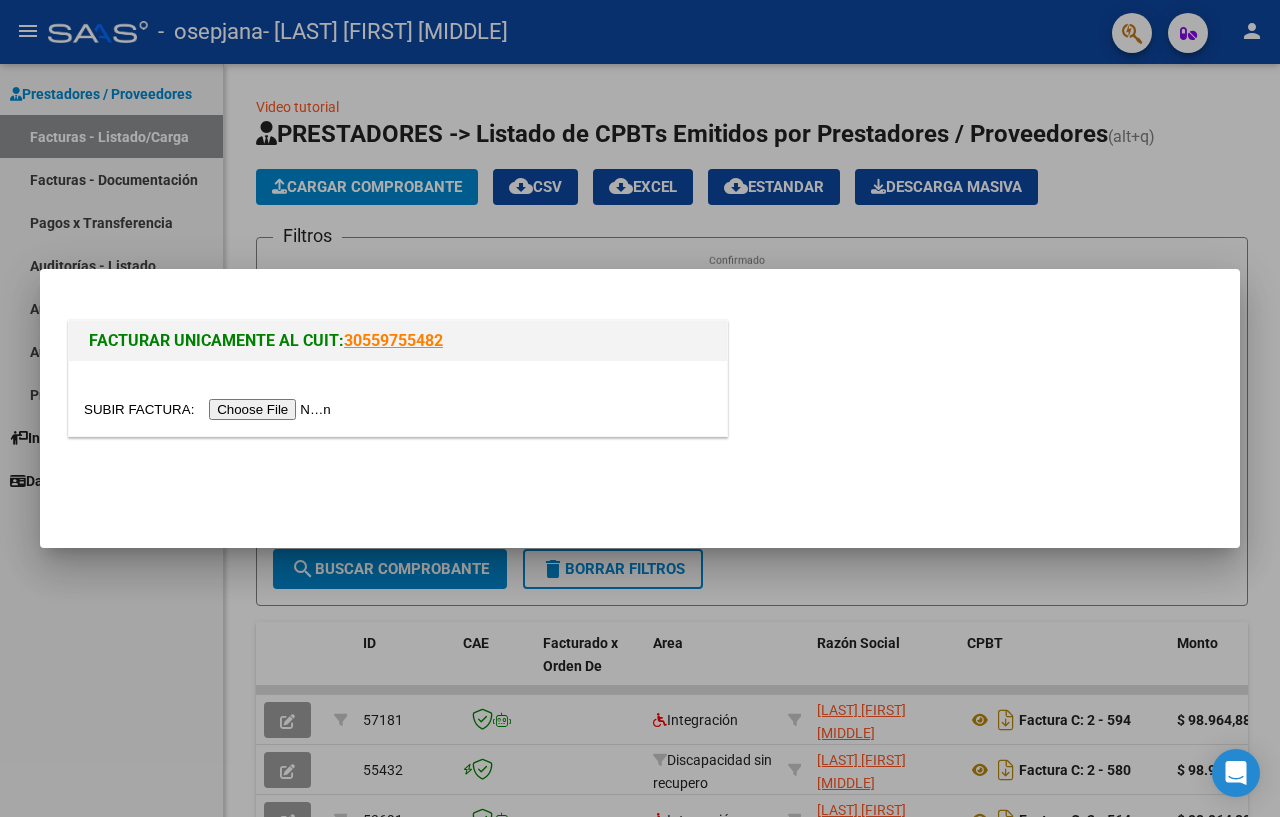 click at bounding box center (210, 409) 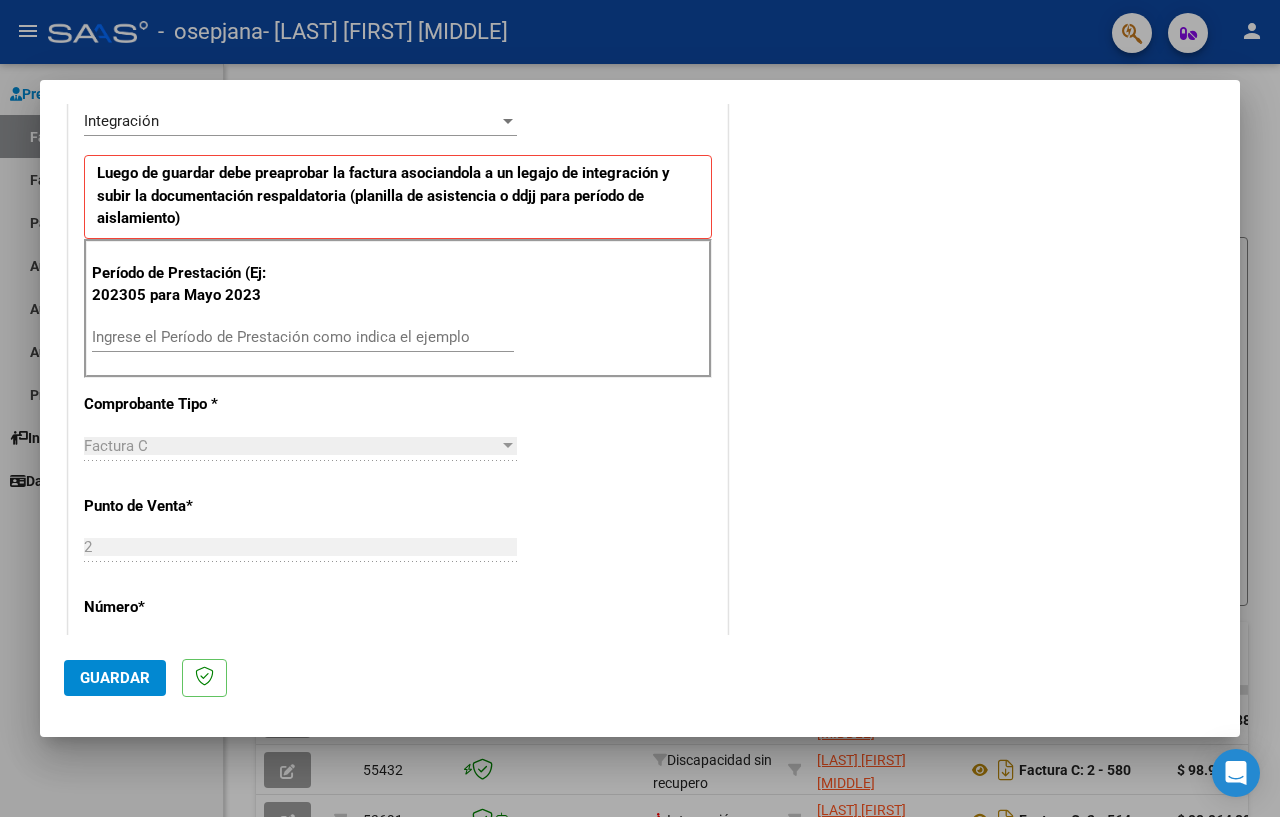 scroll, scrollTop: 500, scrollLeft: 0, axis: vertical 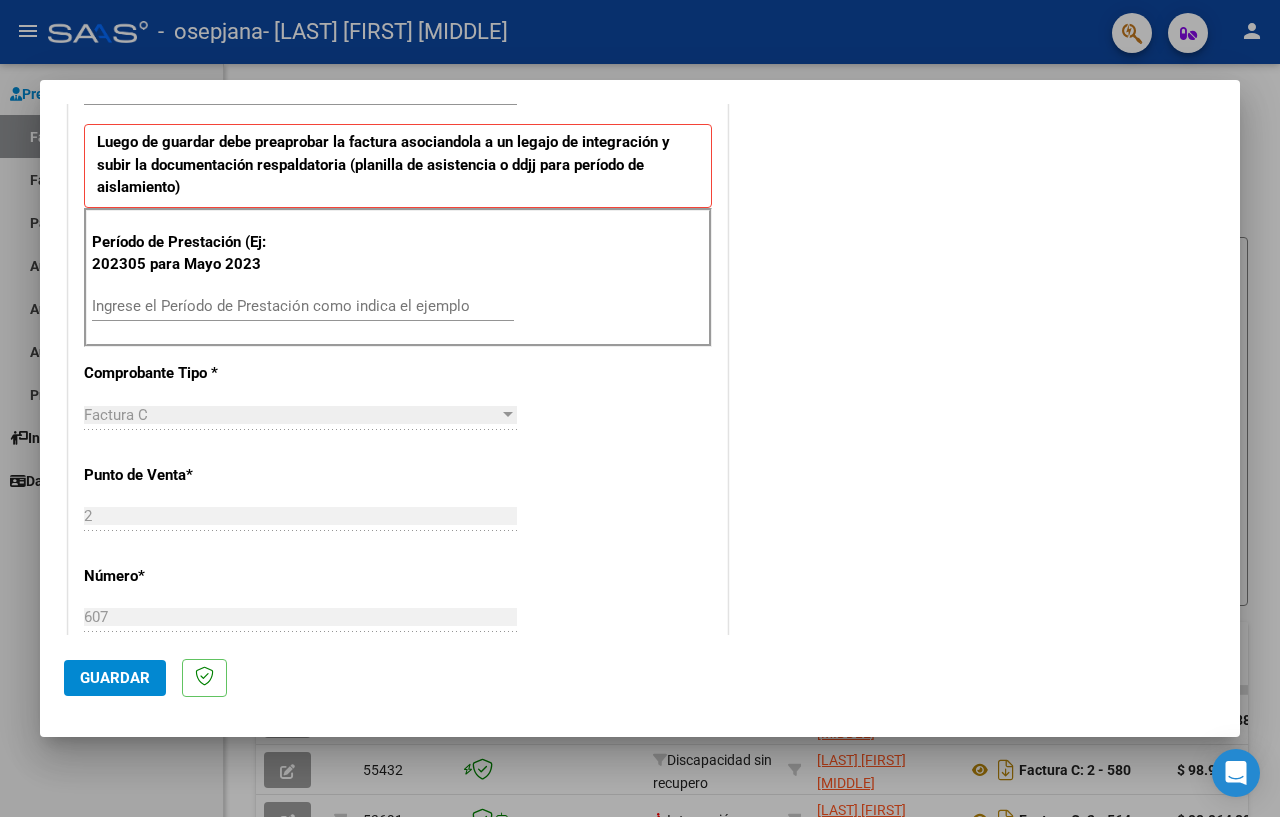 click on "Ingrese el Período de Prestación como indica el ejemplo" at bounding box center [303, 306] 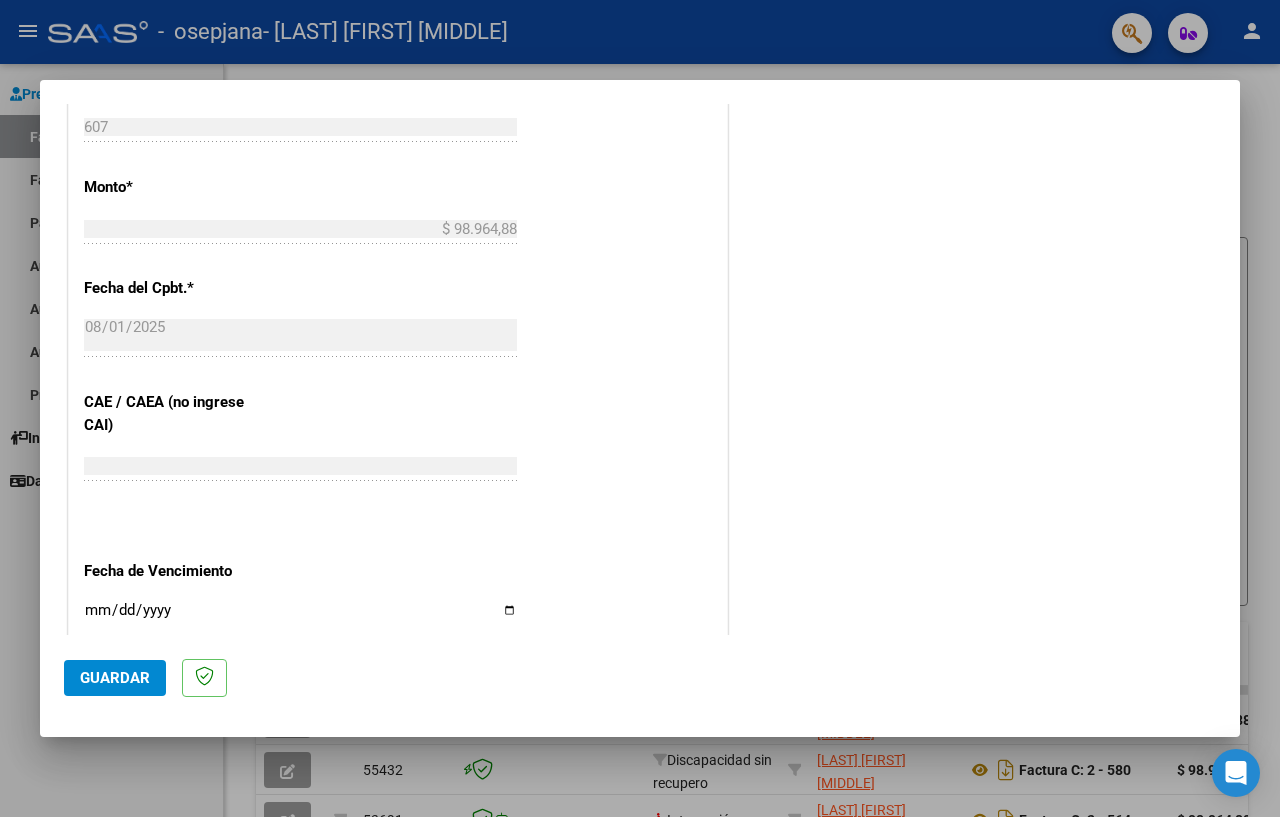 scroll, scrollTop: 1100, scrollLeft: 0, axis: vertical 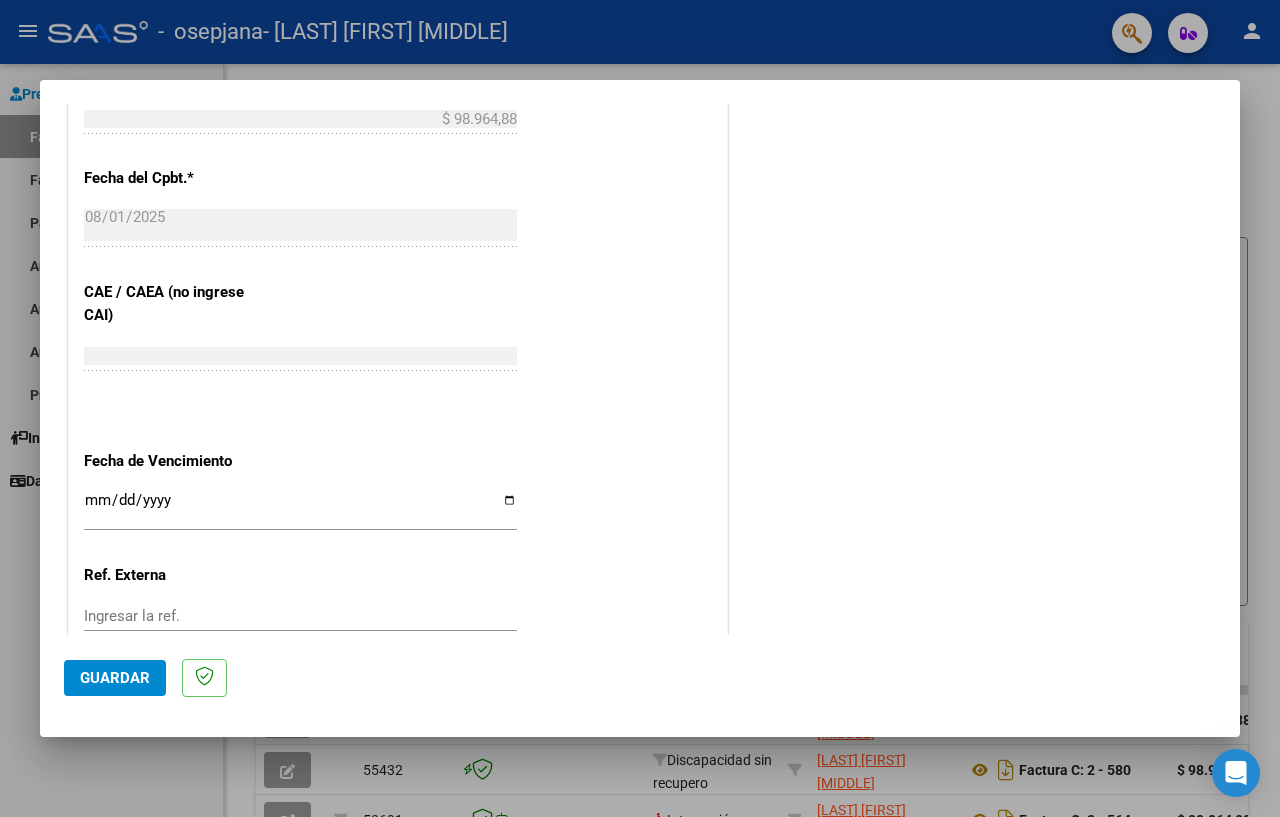 type on "202507" 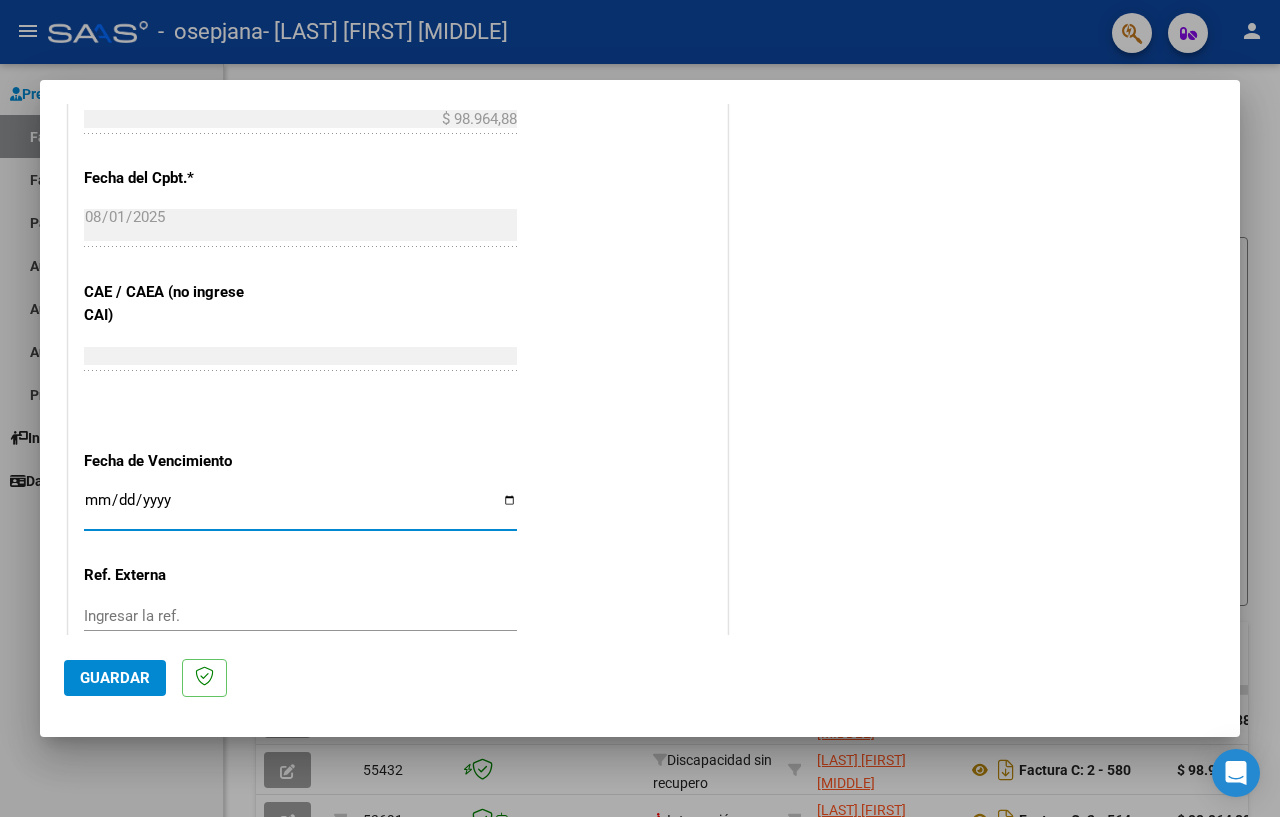 click on "Ingresar la fecha" at bounding box center [300, 508] 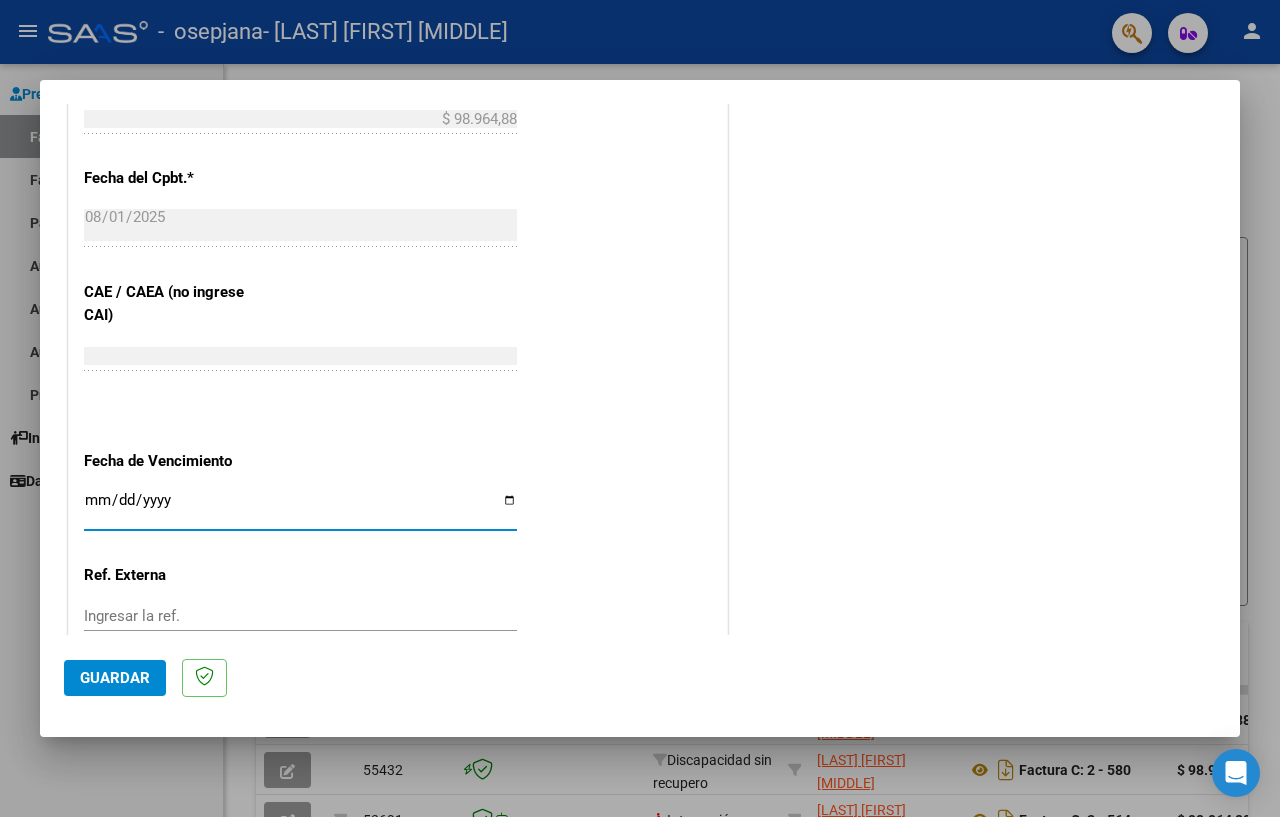 type on "2025-08-04" 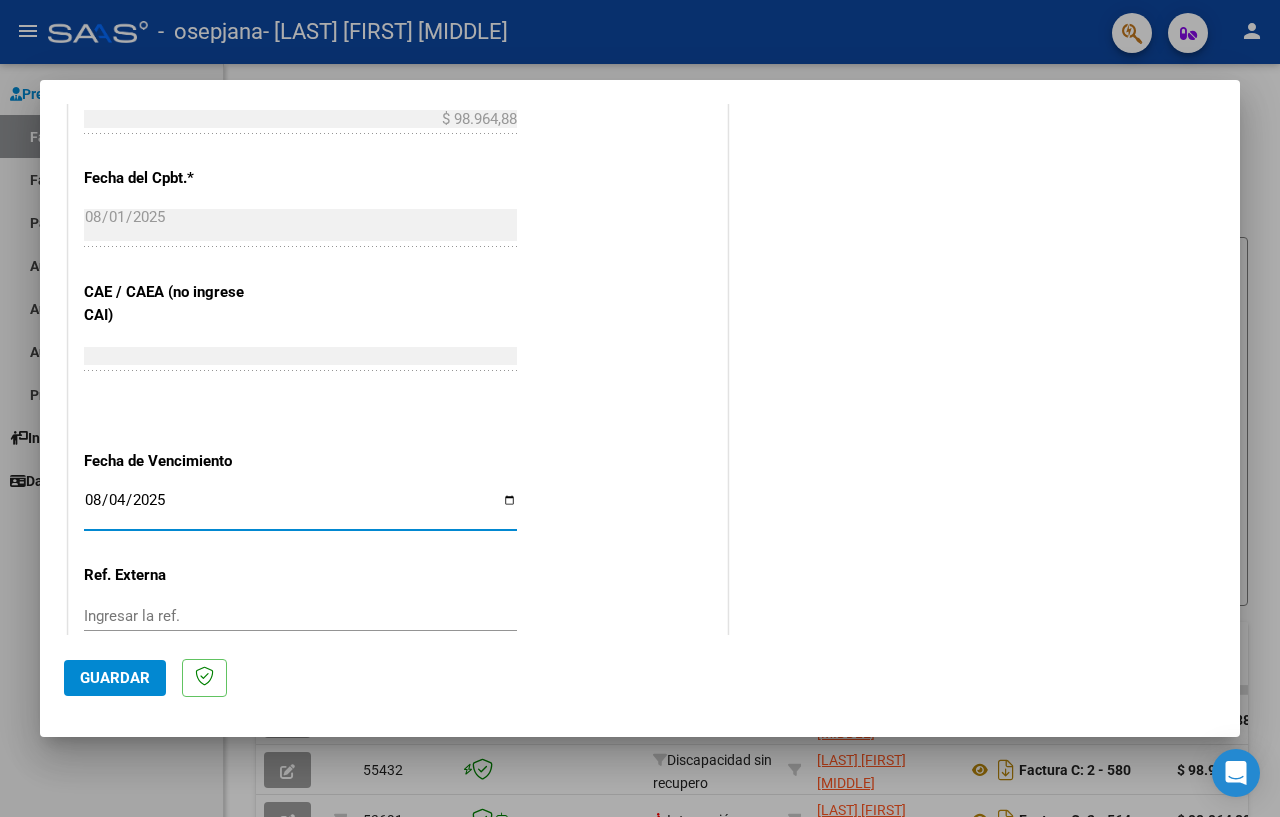 click on "Guardar" 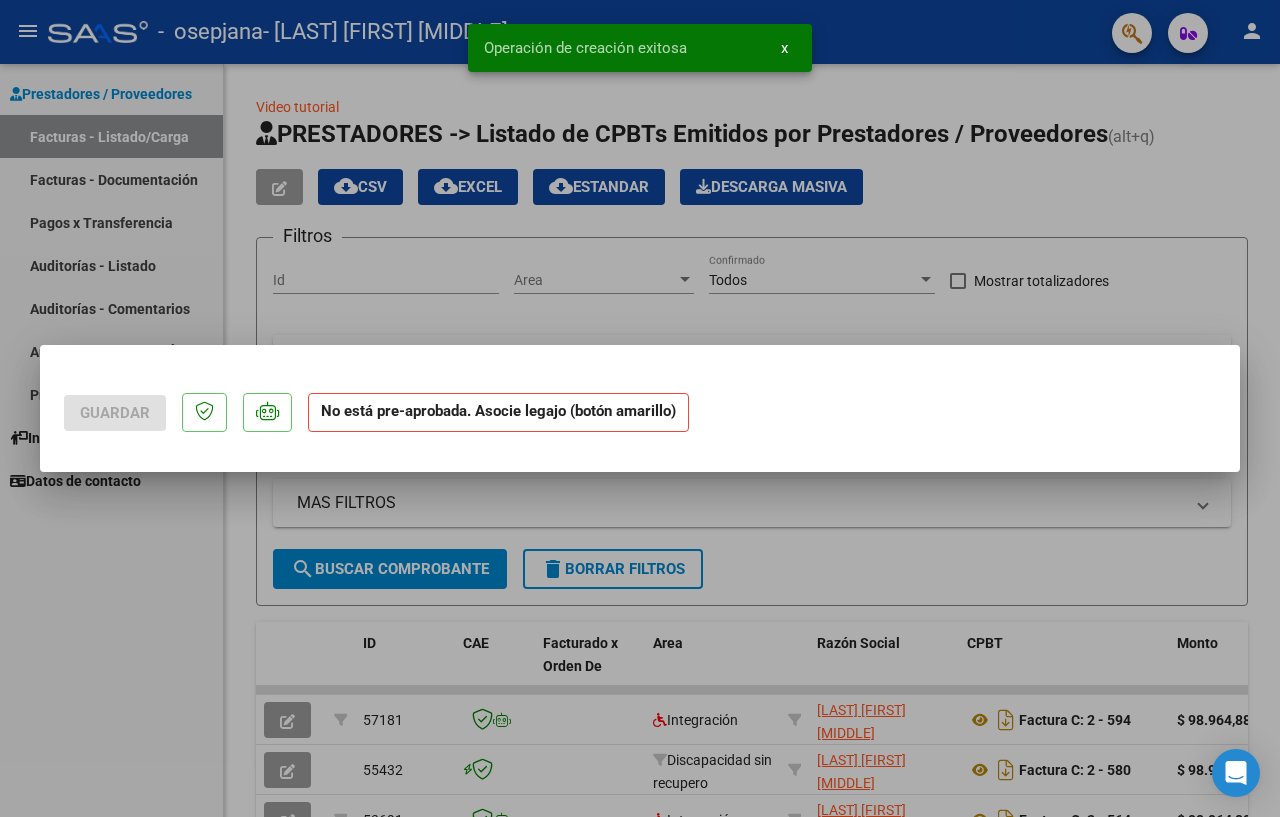 scroll, scrollTop: 0, scrollLeft: 0, axis: both 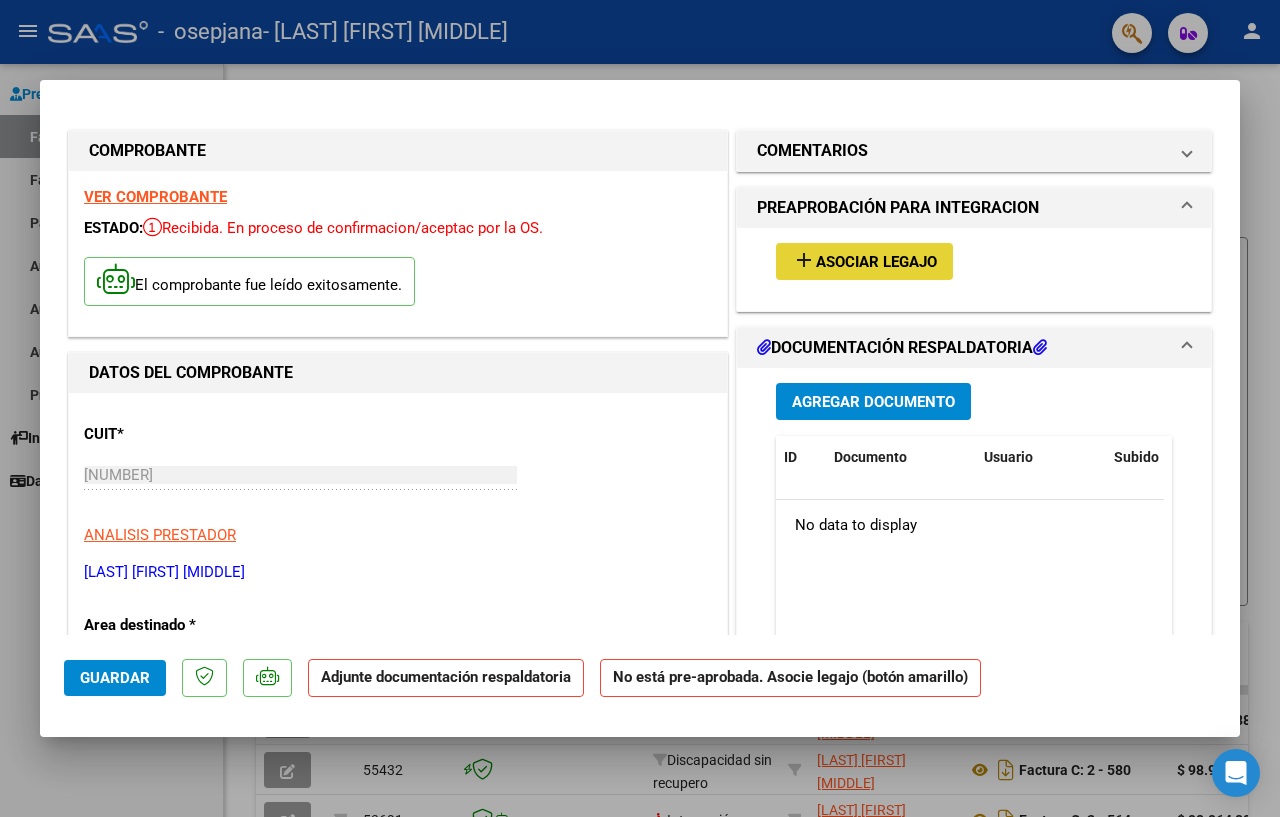 click on "Asociar Legajo" at bounding box center (876, 262) 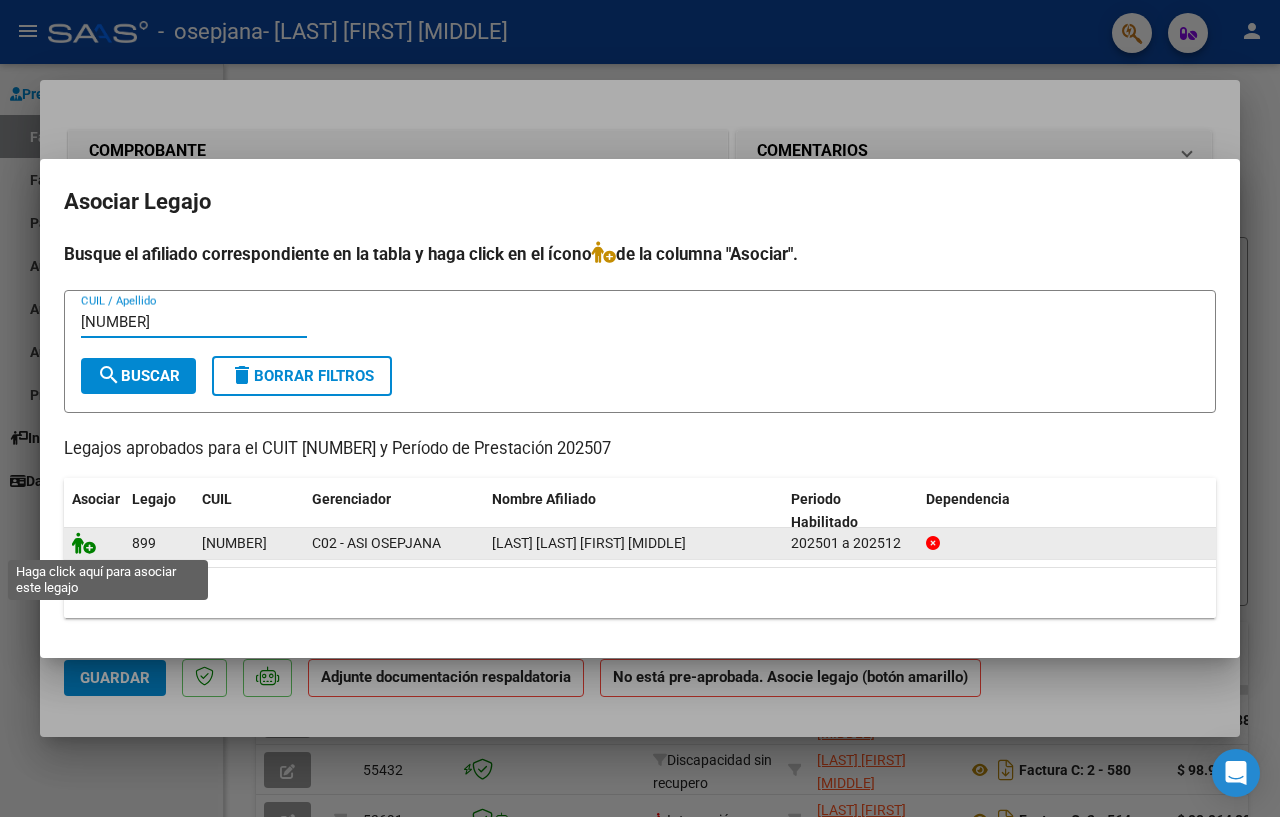 type on "[NUMBER]" 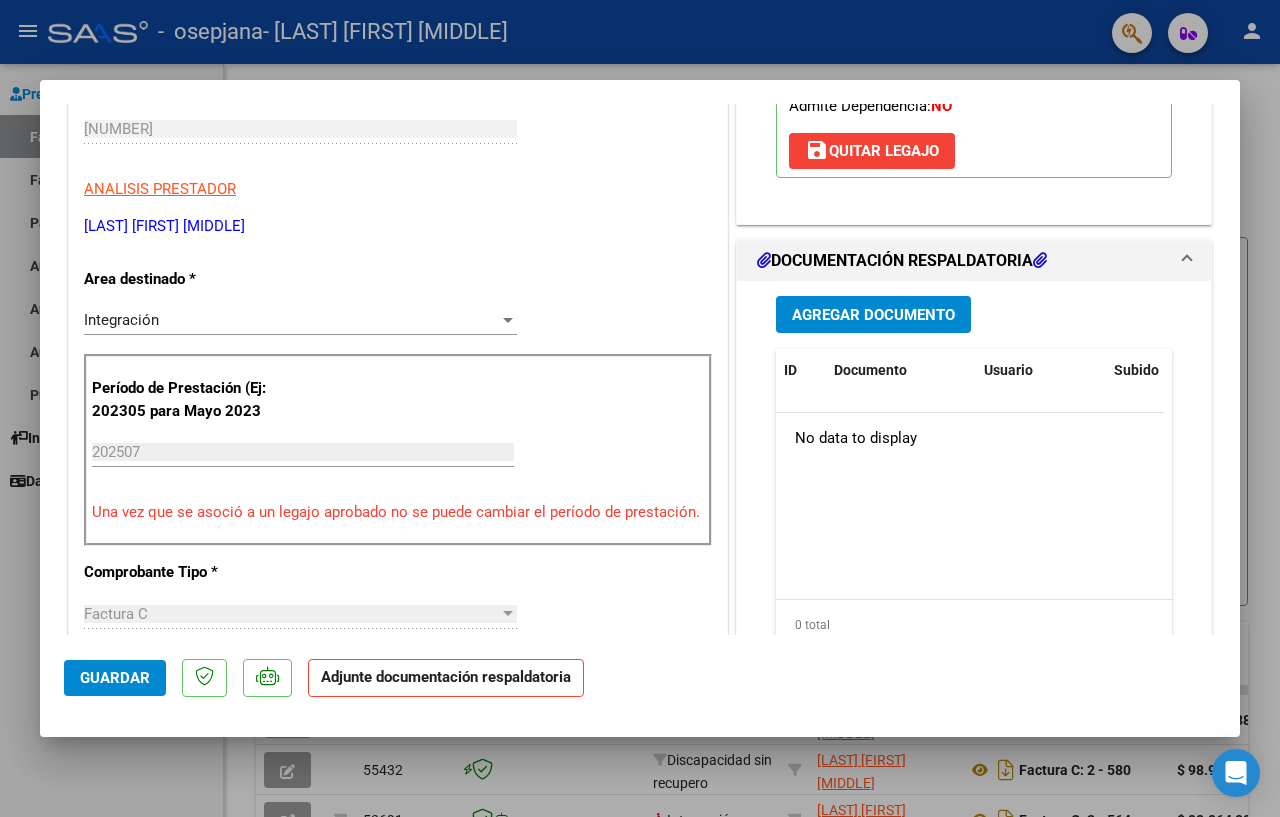scroll, scrollTop: 400, scrollLeft: 0, axis: vertical 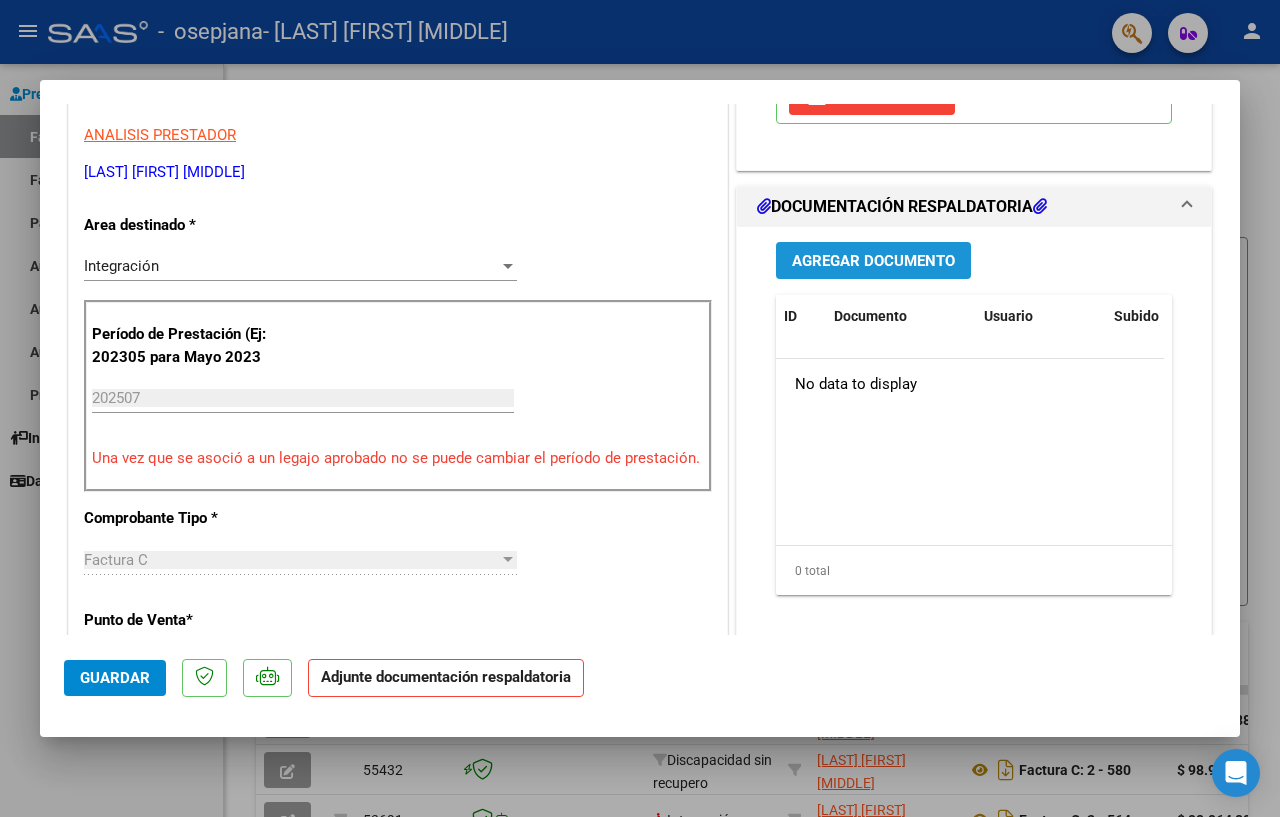 click on "Agregar Documento" at bounding box center [873, 261] 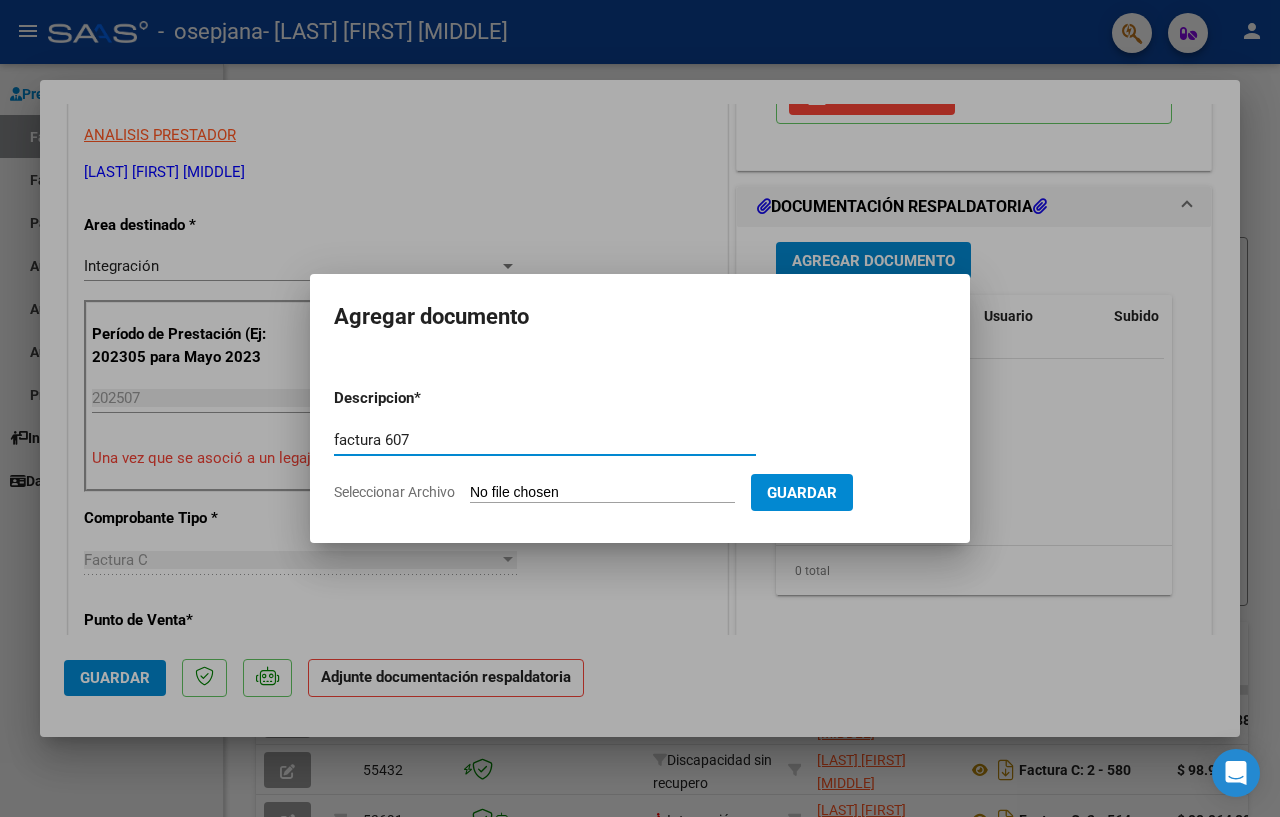 type on "factura 607" 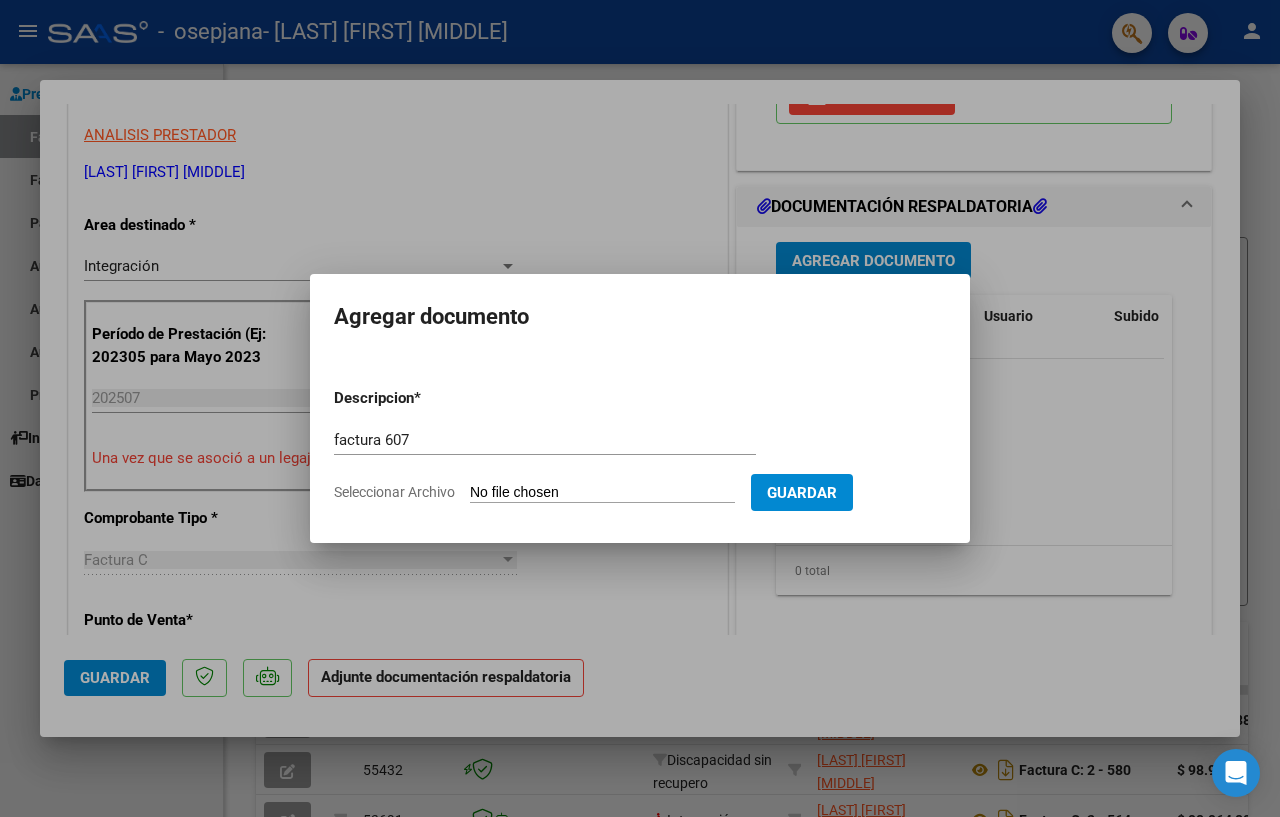 click on "Seleccionar Archivo" at bounding box center (602, 493) 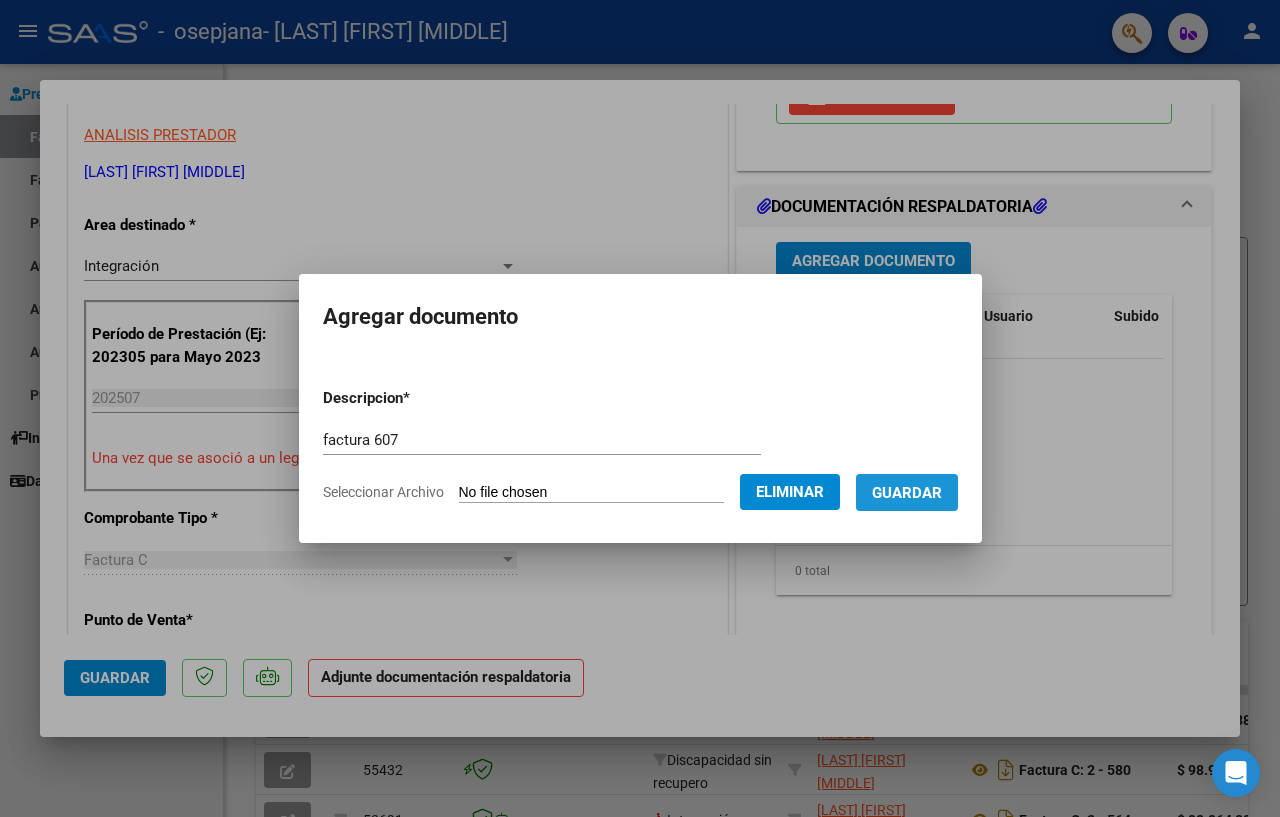 click on "Guardar" at bounding box center (907, 493) 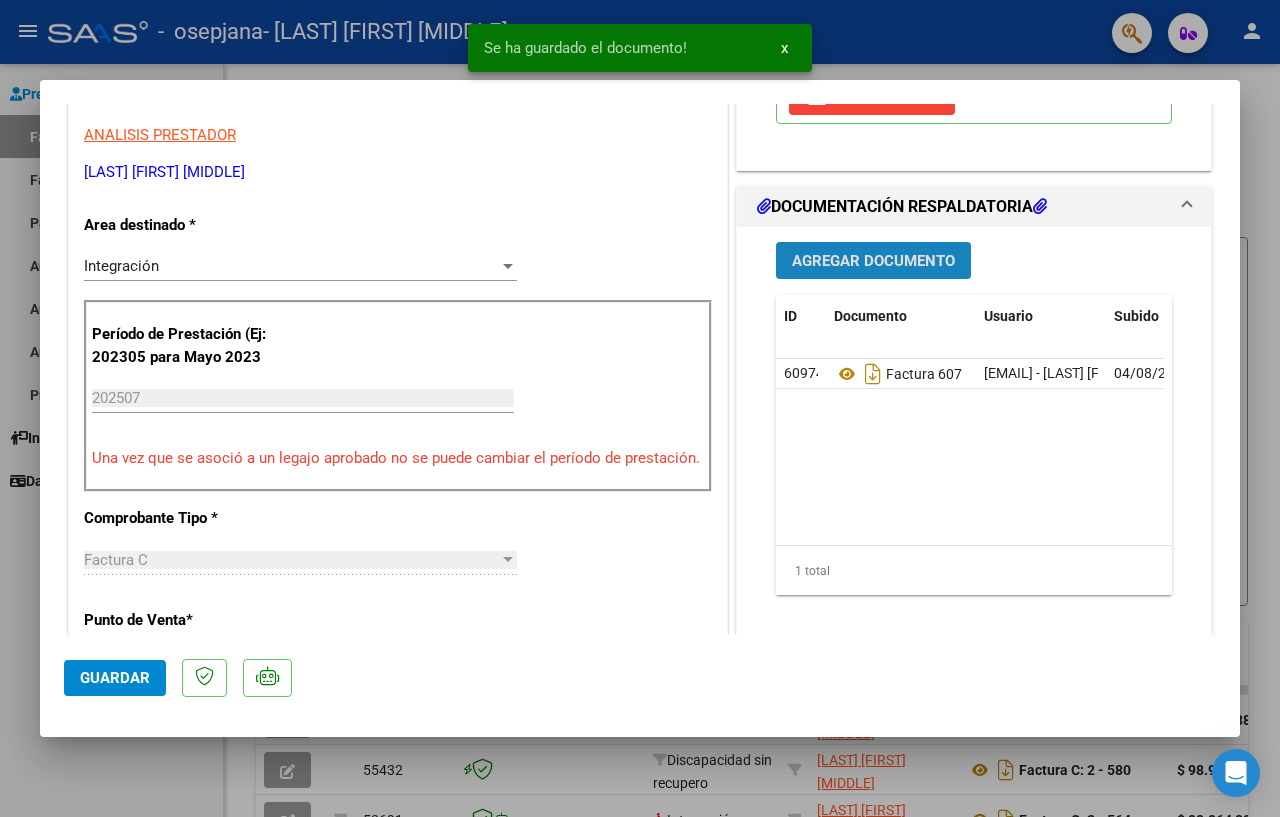 click on "Agregar Documento" at bounding box center (873, 261) 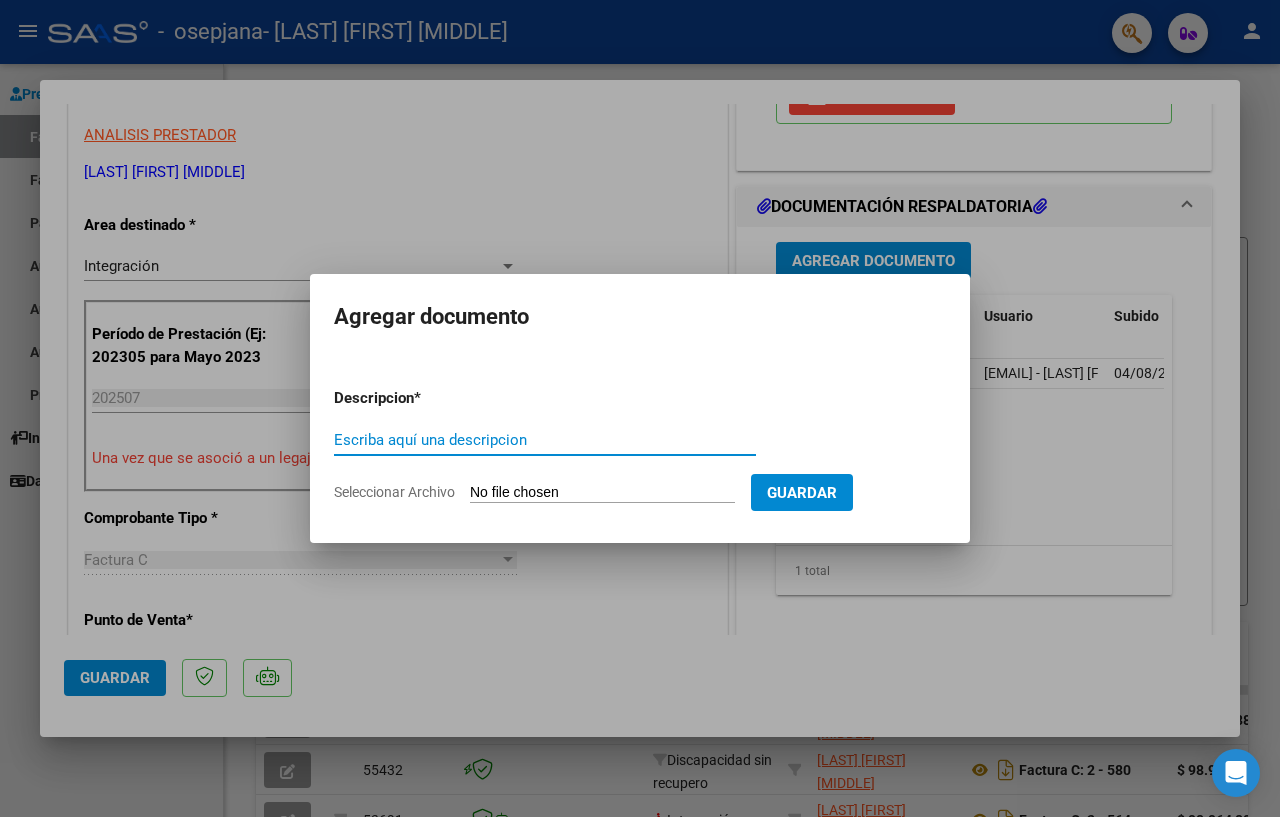 type on "c" 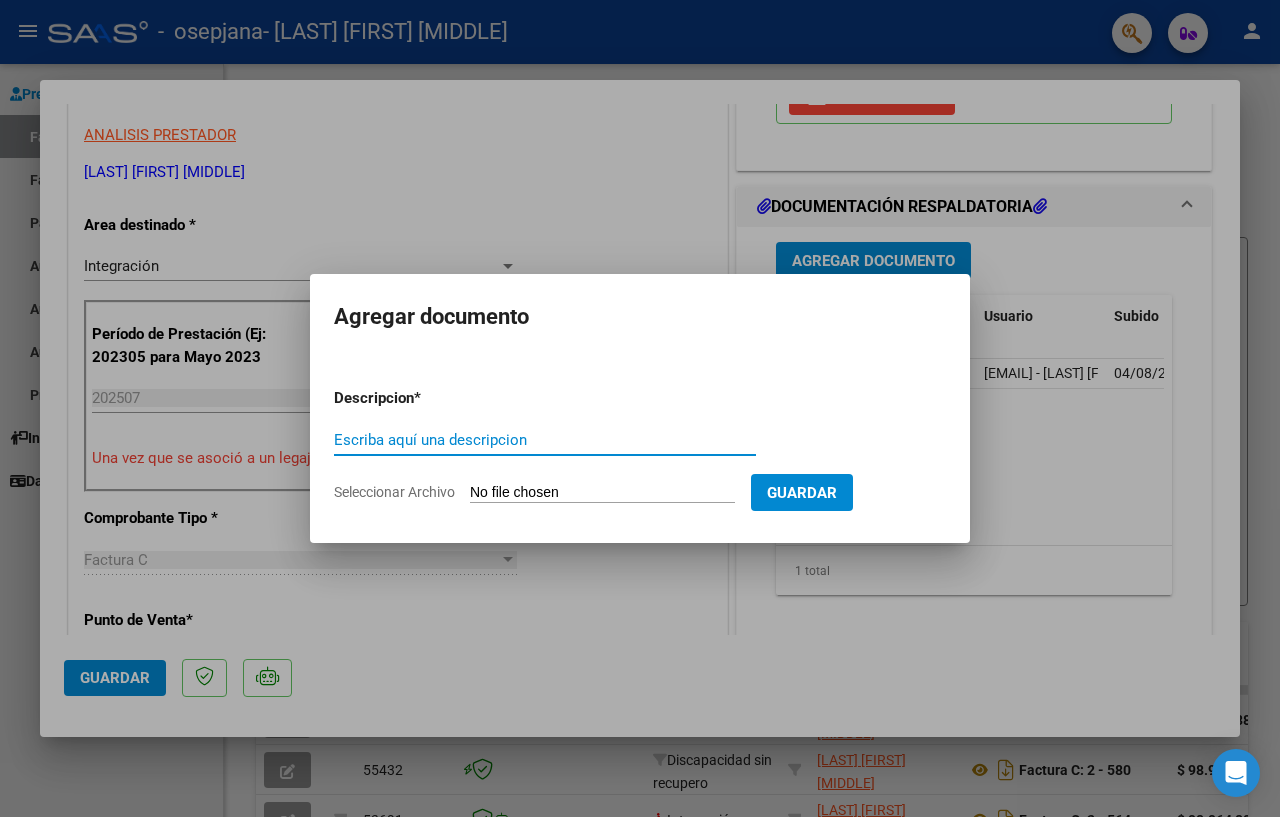 type on "c" 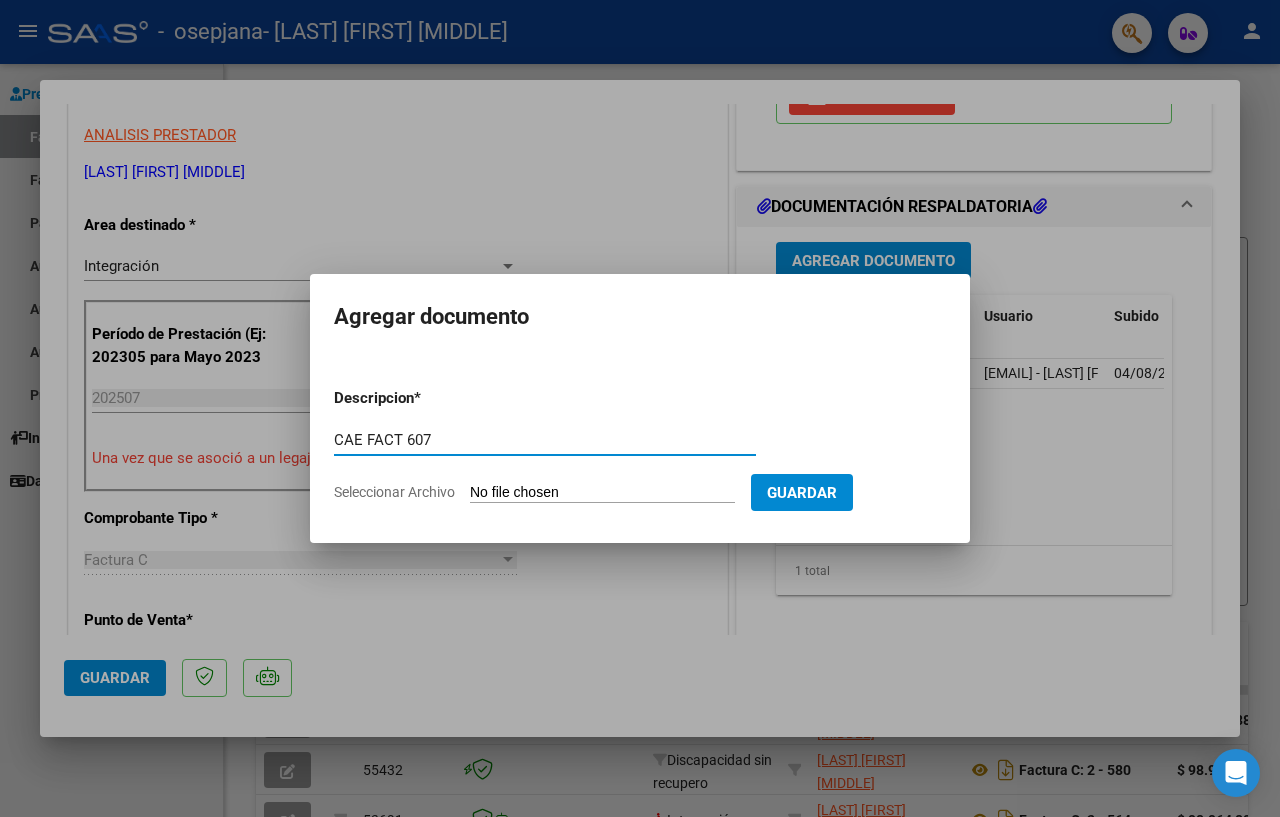 type on "CAE FACT 607" 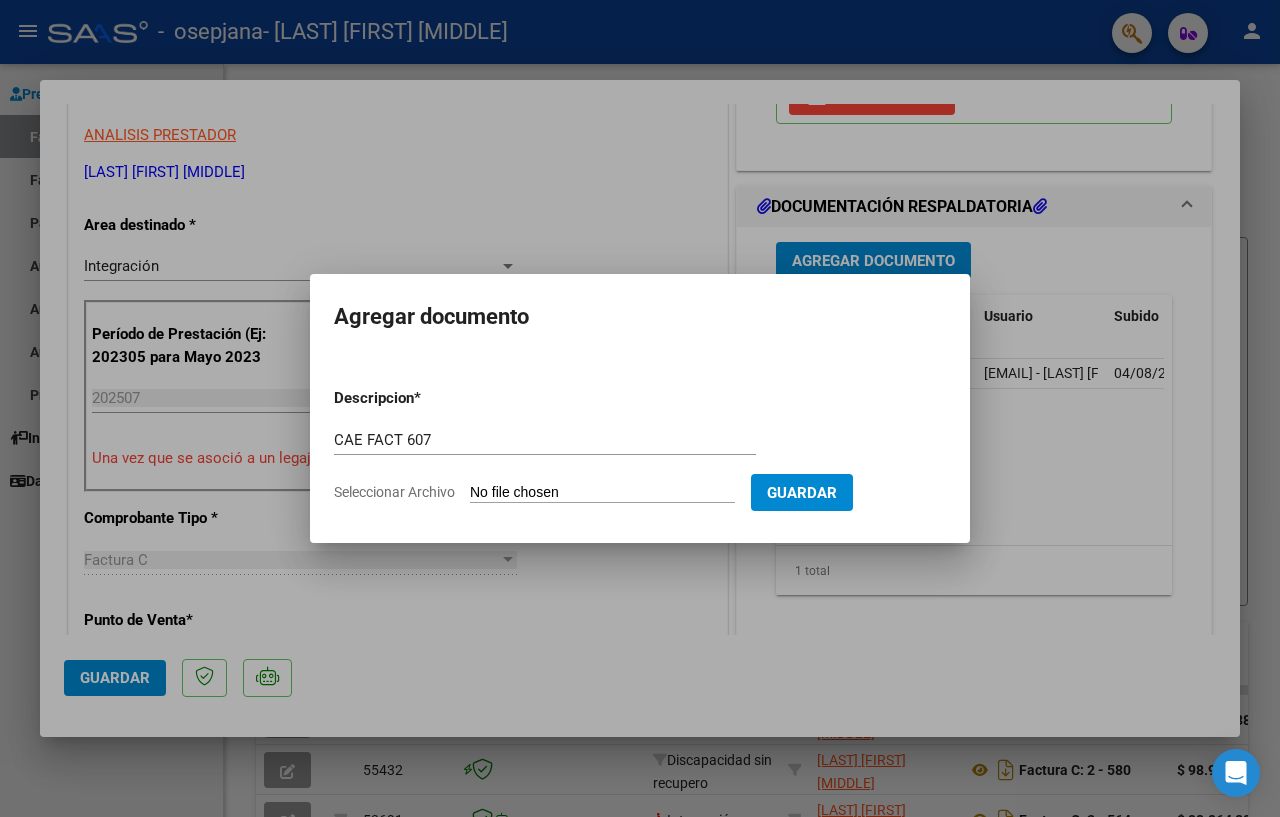 click on "Seleccionar Archivo" at bounding box center [602, 493] 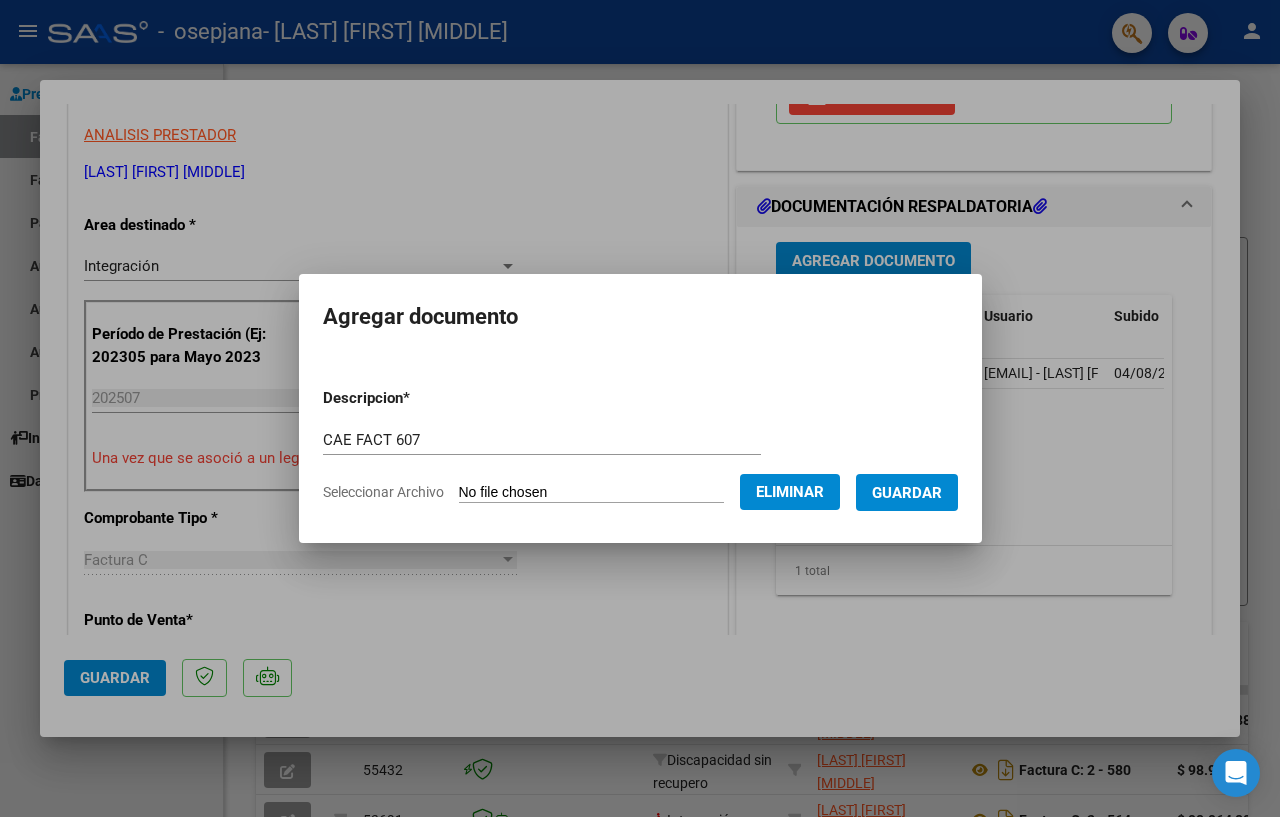 click on "Guardar" at bounding box center [907, 493] 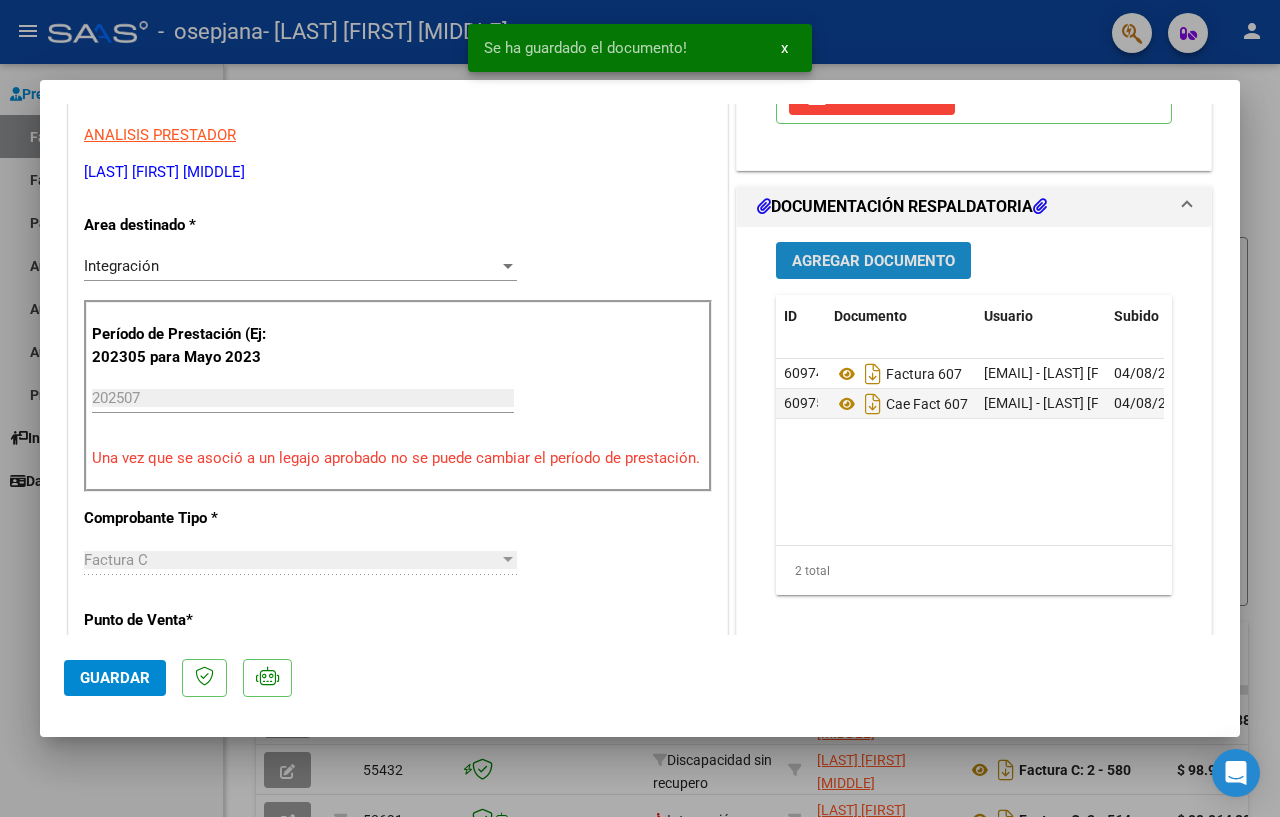 click on "Agregar Documento" at bounding box center [873, 261] 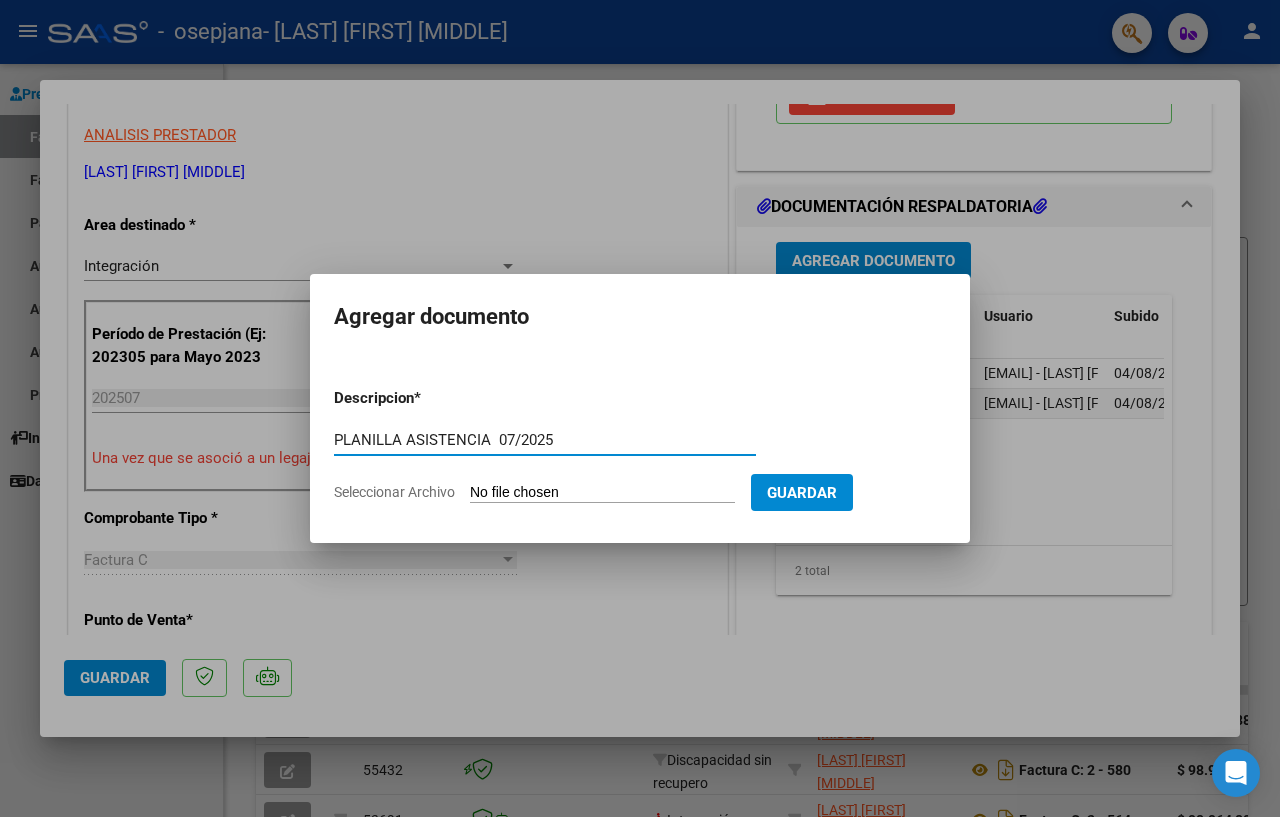 type on "PLANILLA ASISTENCIA  07/2025" 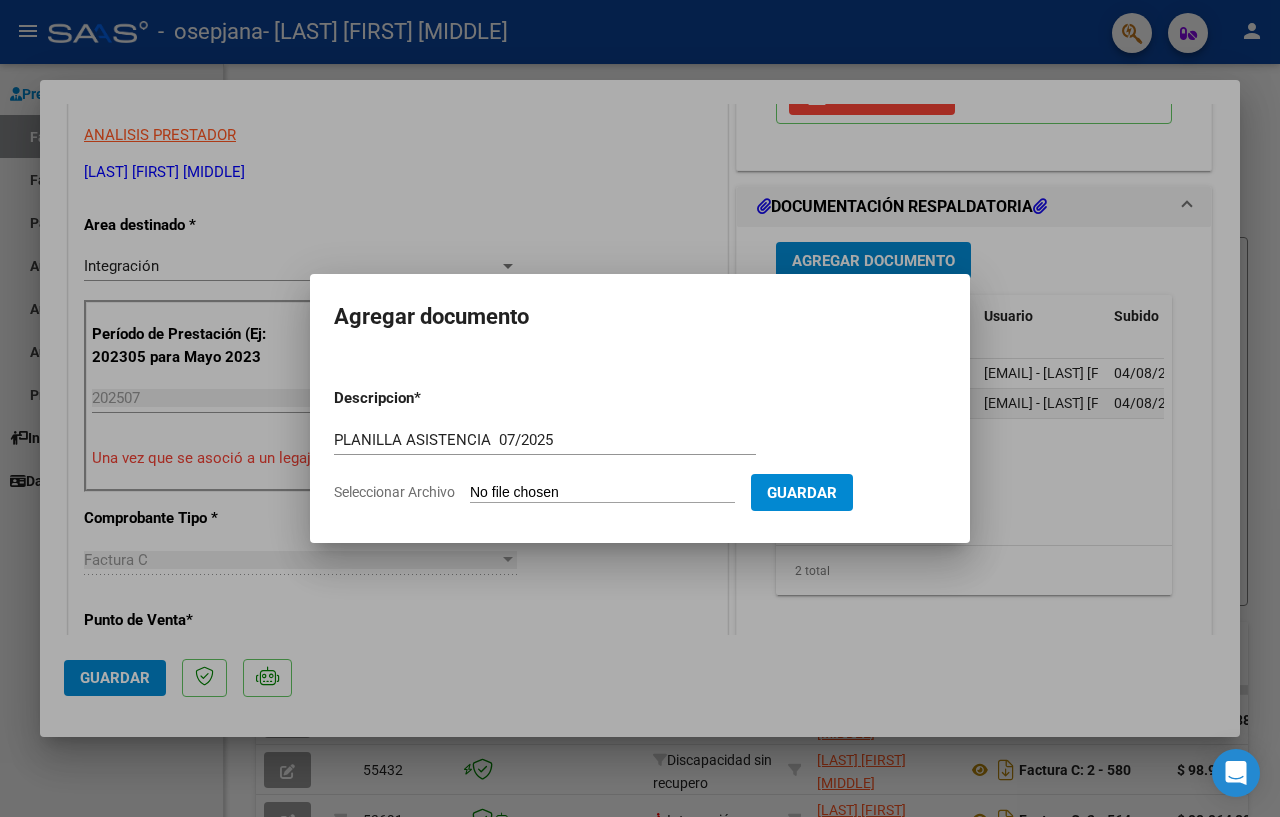 click on "Seleccionar Archivo" at bounding box center [602, 493] 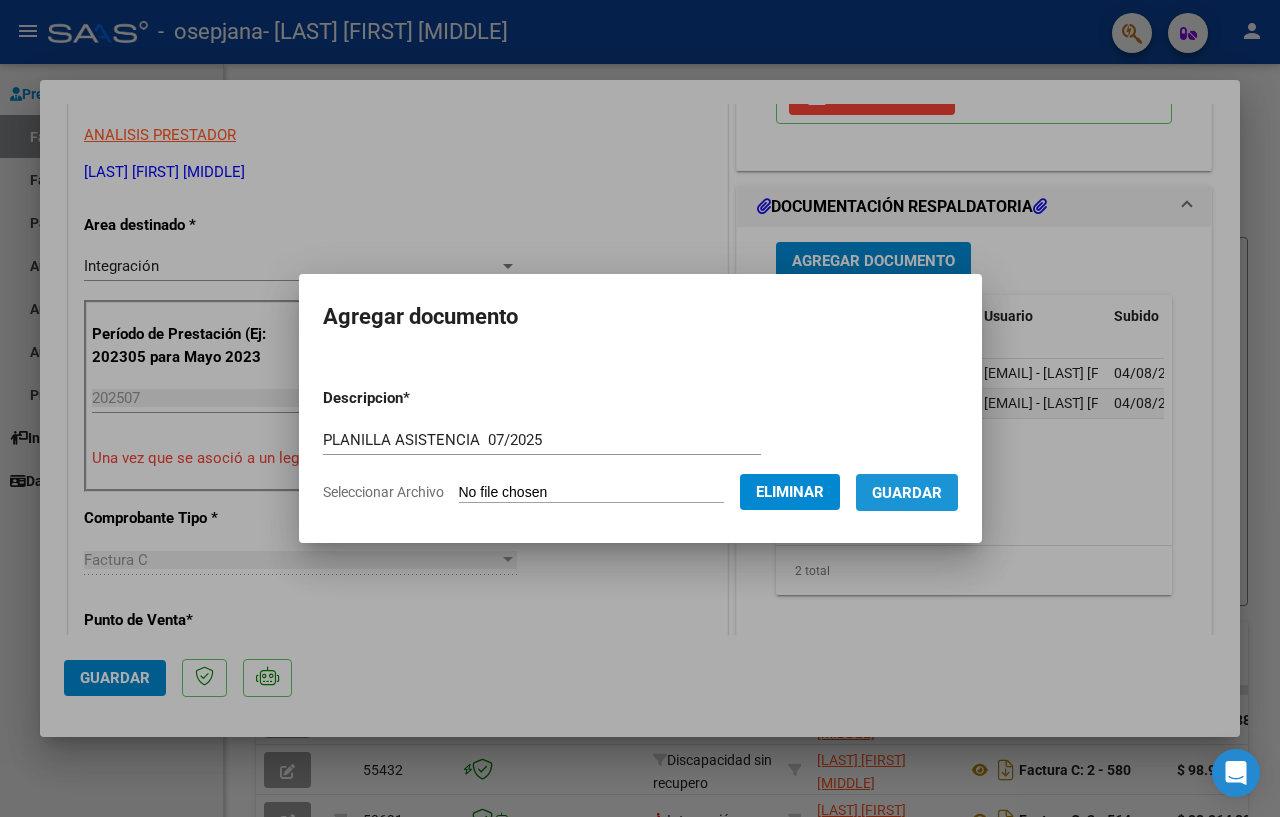 click on "Guardar" at bounding box center (907, 493) 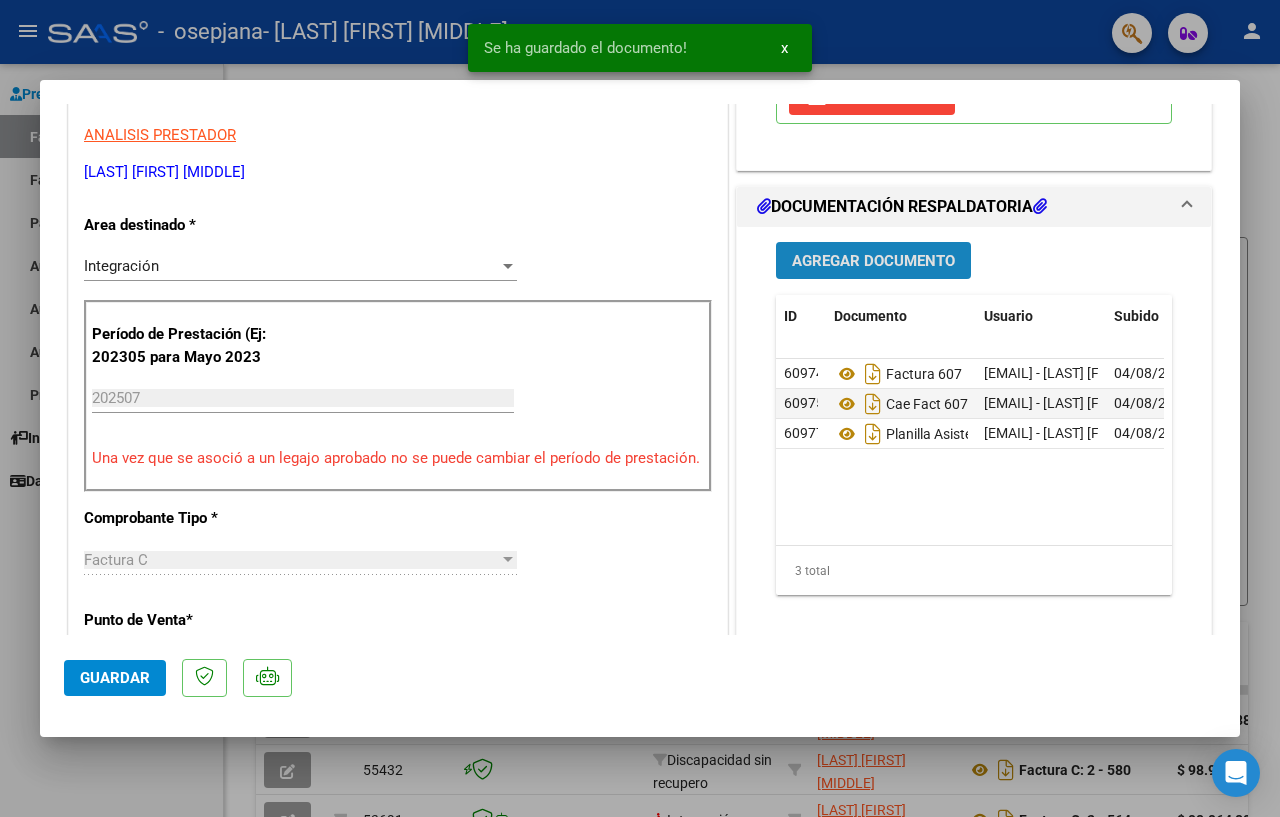 click on "Agregar Documento" at bounding box center [873, 261] 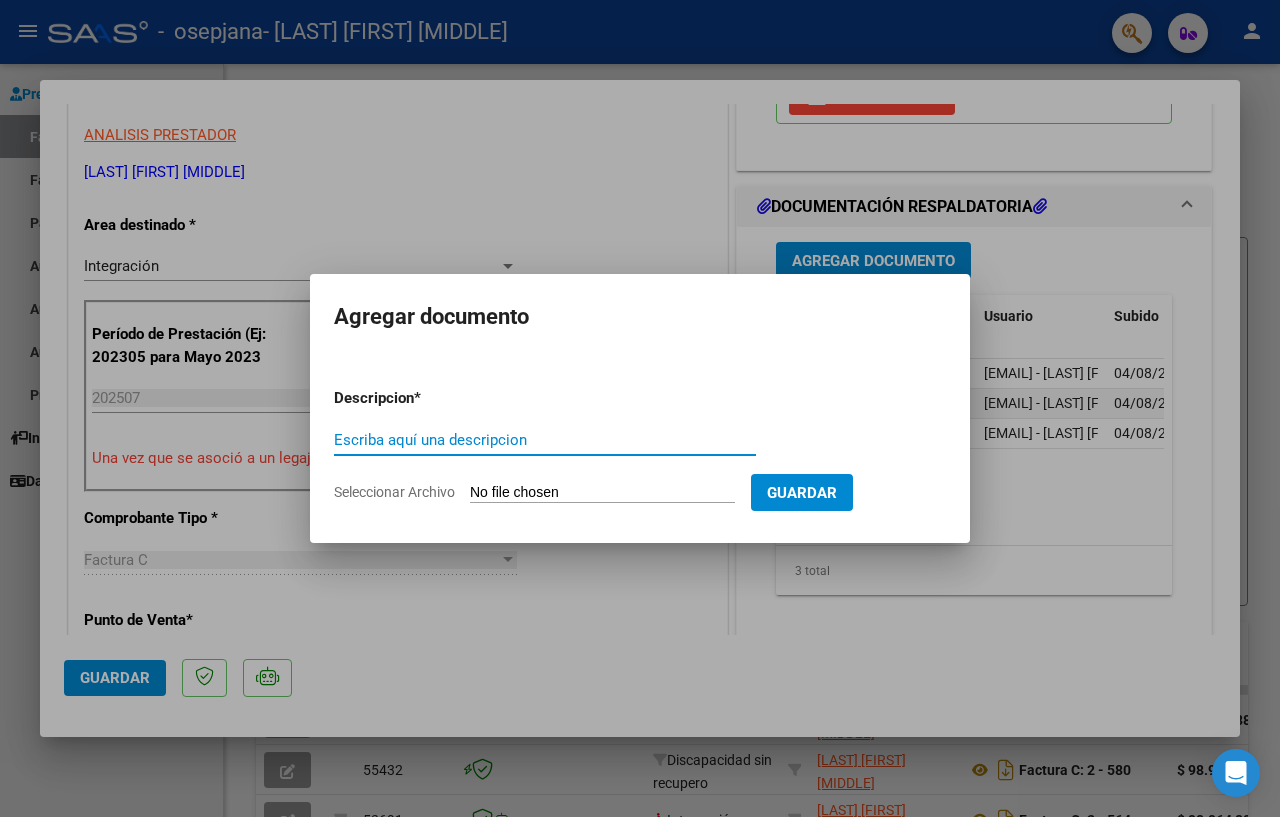 click on "Escriba aquí una descripcion" at bounding box center [545, 440] 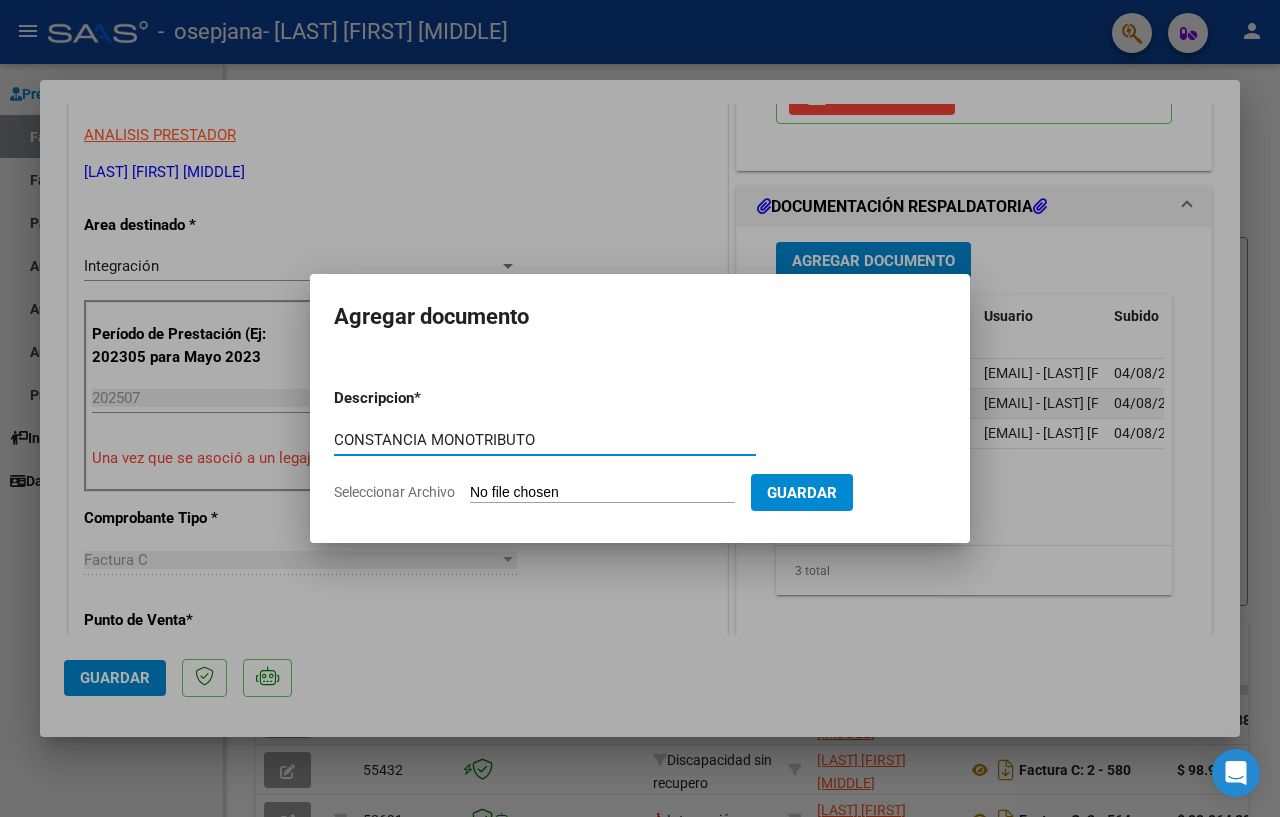 type on "CONSTANCIA MONOTRIBUTO" 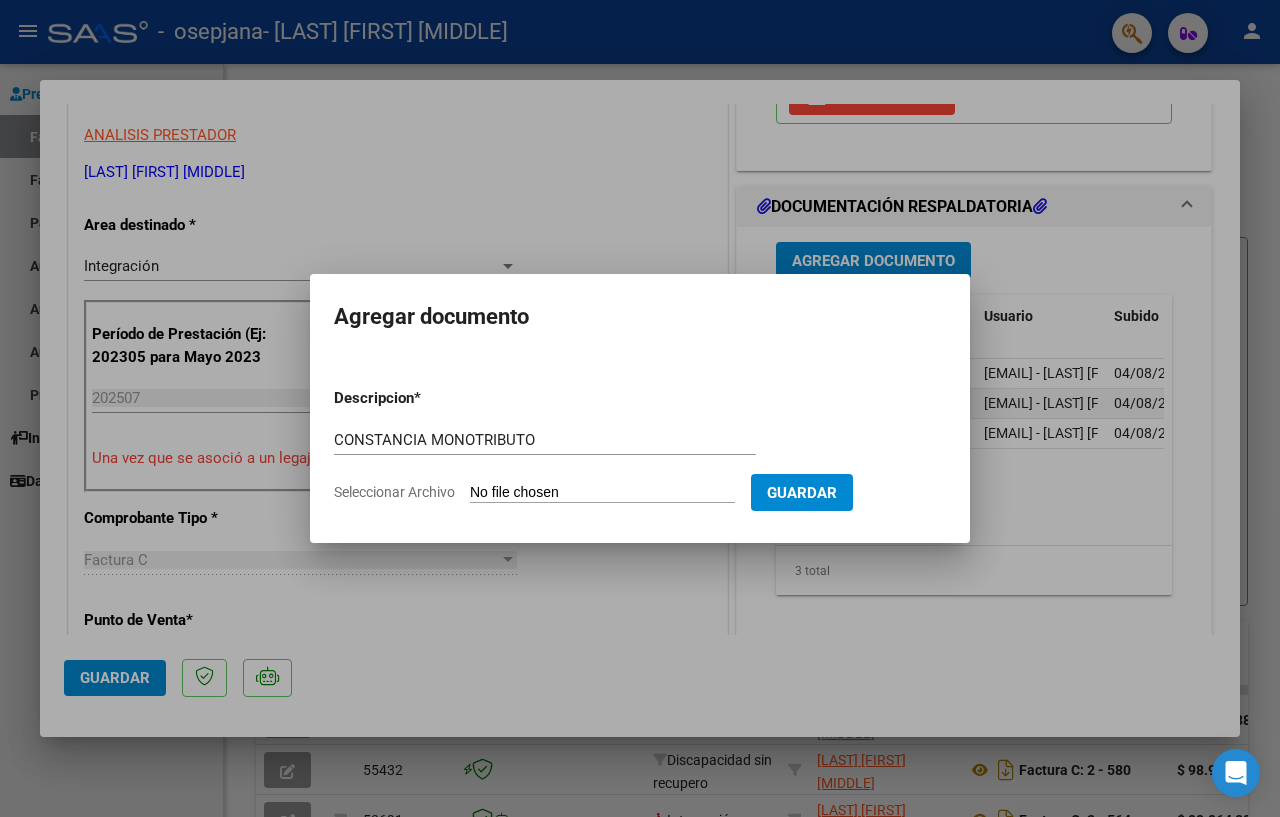 click on "Seleccionar Archivo" at bounding box center [602, 493] 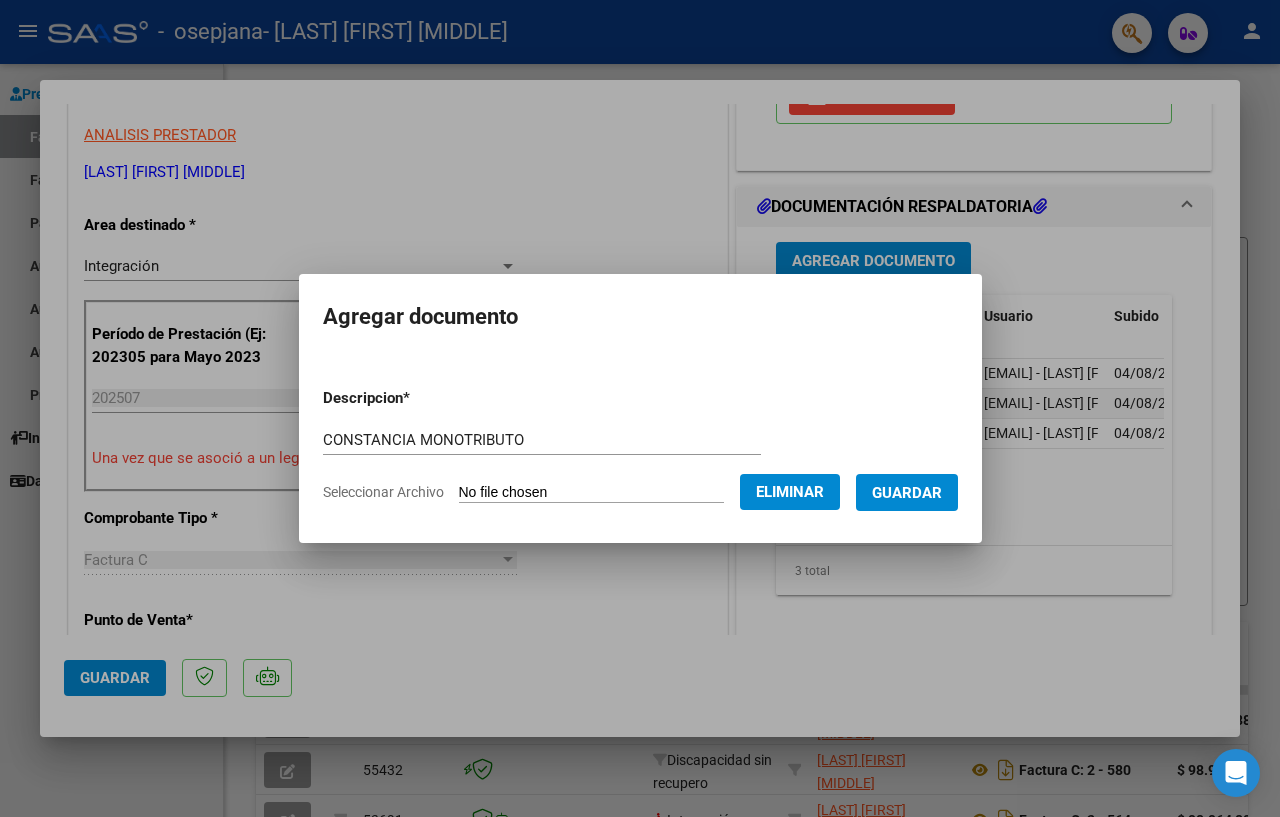 click on "Eliminar" 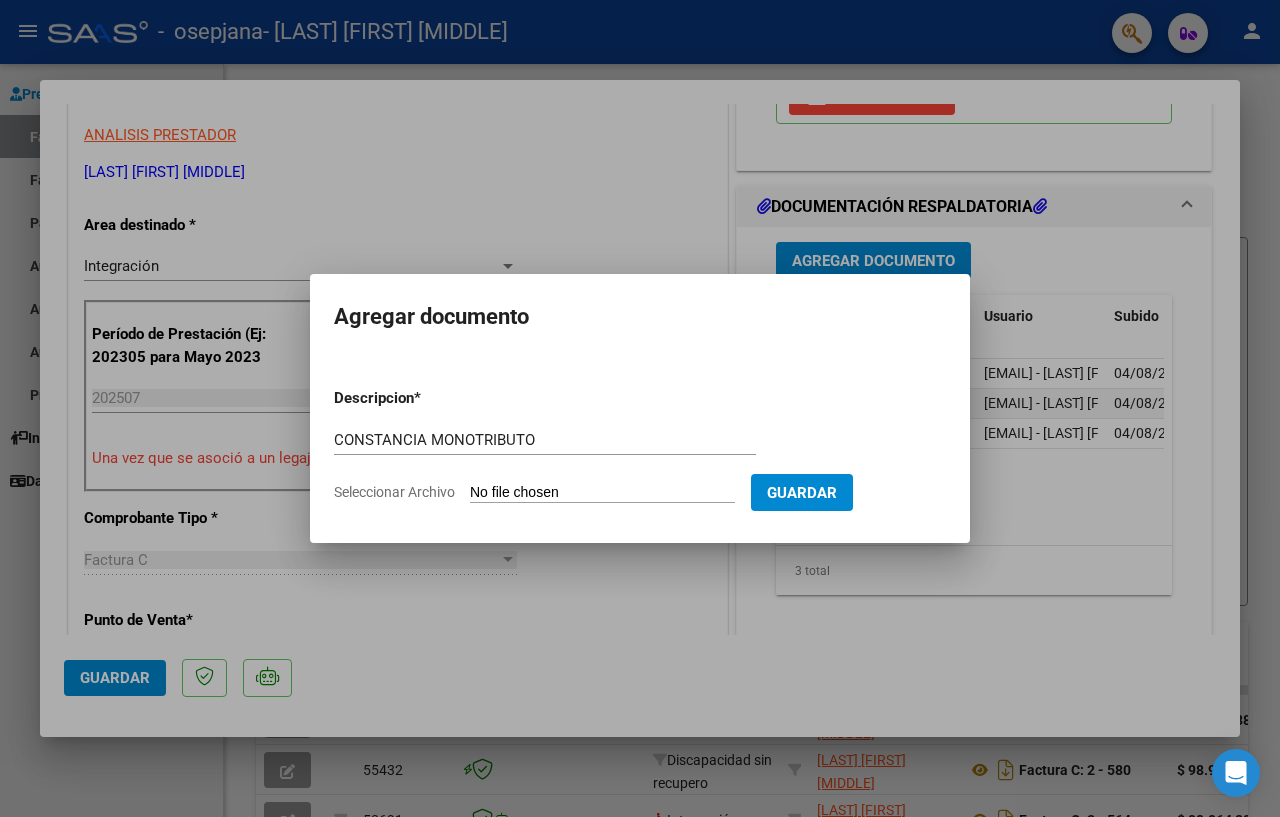 click on "Seleccionar Archivo" at bounding box center [602, 493] 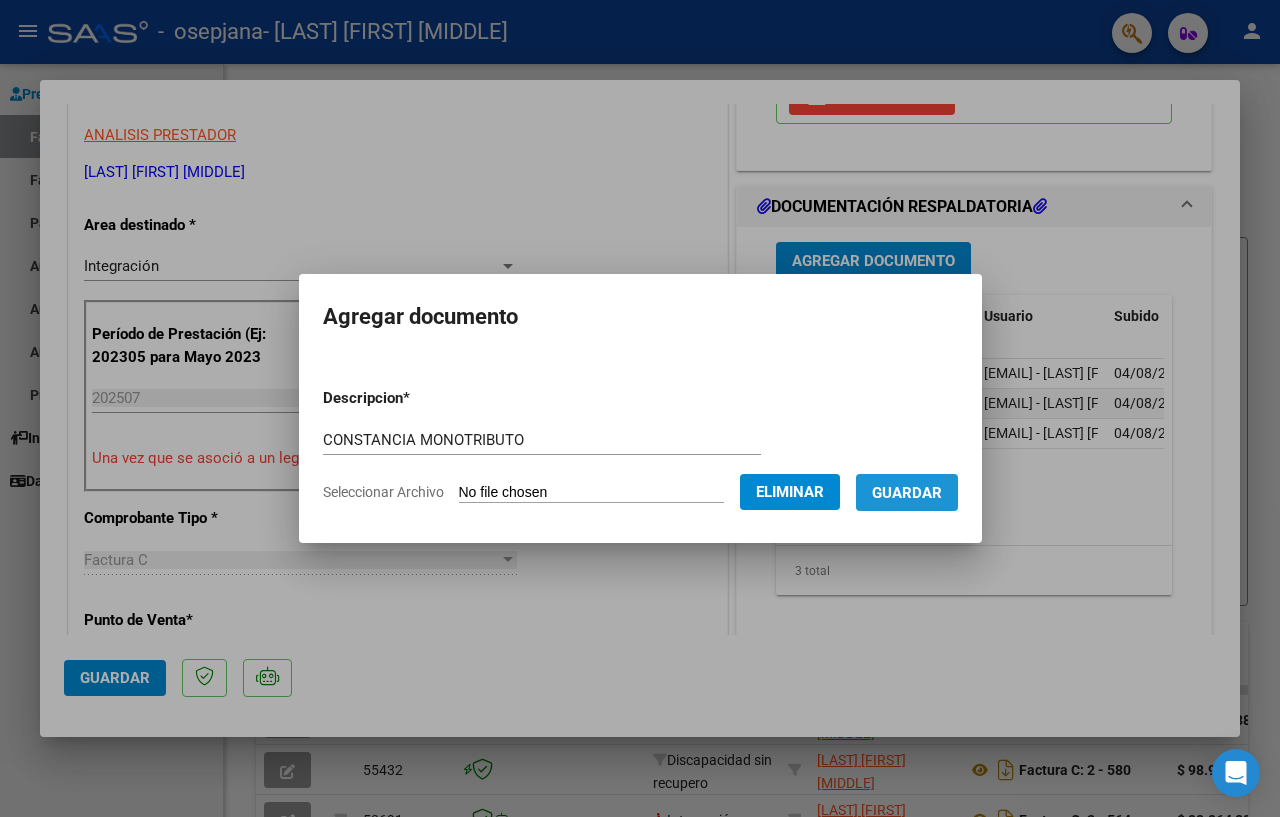 click on "Guardar" at bounding box center (907, 493) 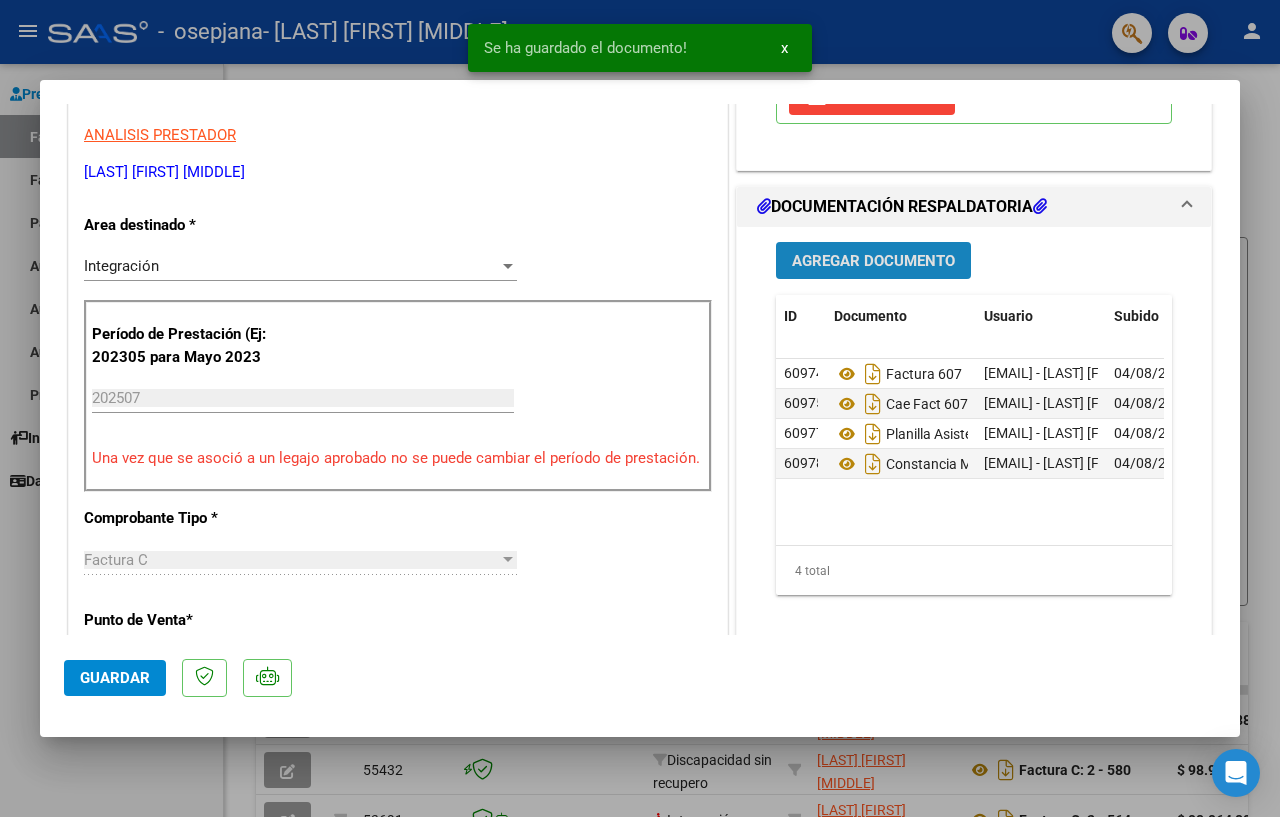 click on "Agregar Documento" at bounding box center [873, 261] 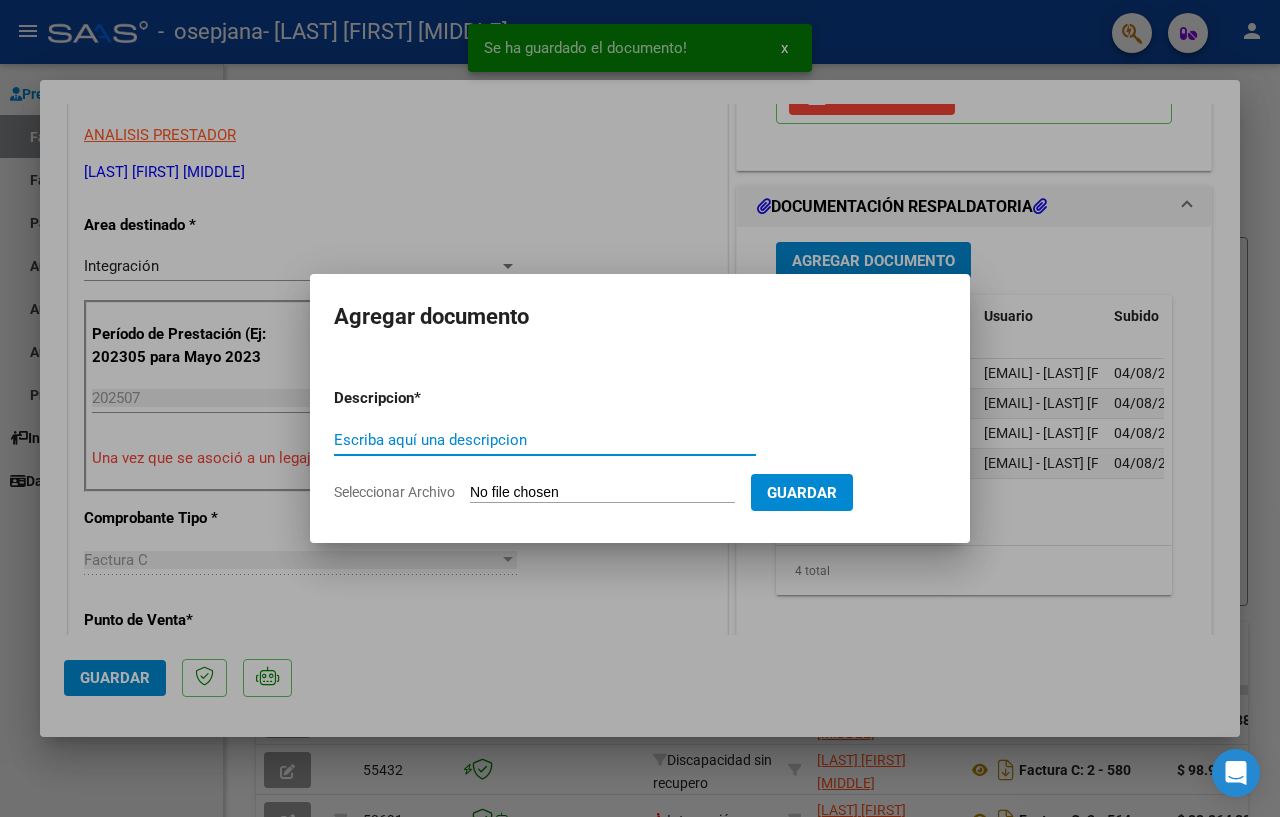 click on "Escriba aquí una descripcion" at bounding box center [545, 440] 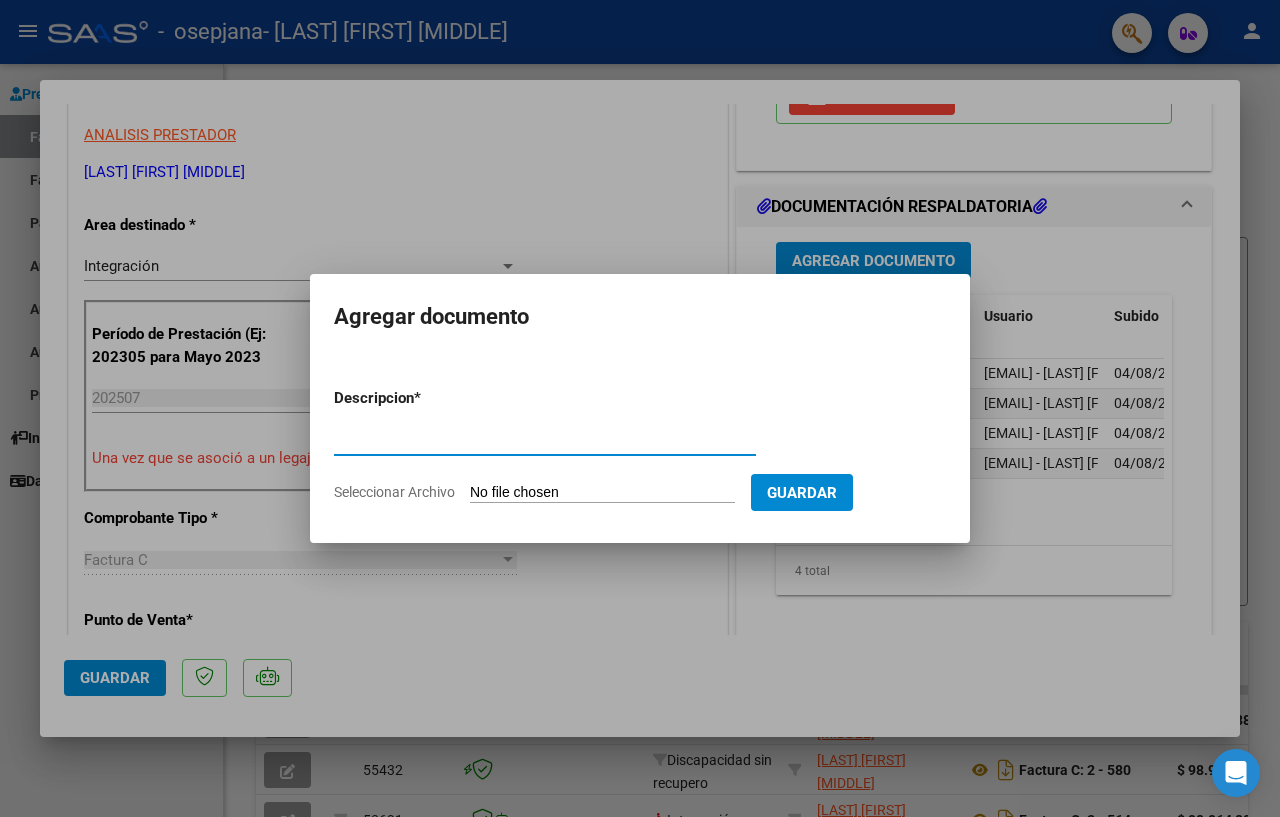type on "planilla asistencia 12 2023" 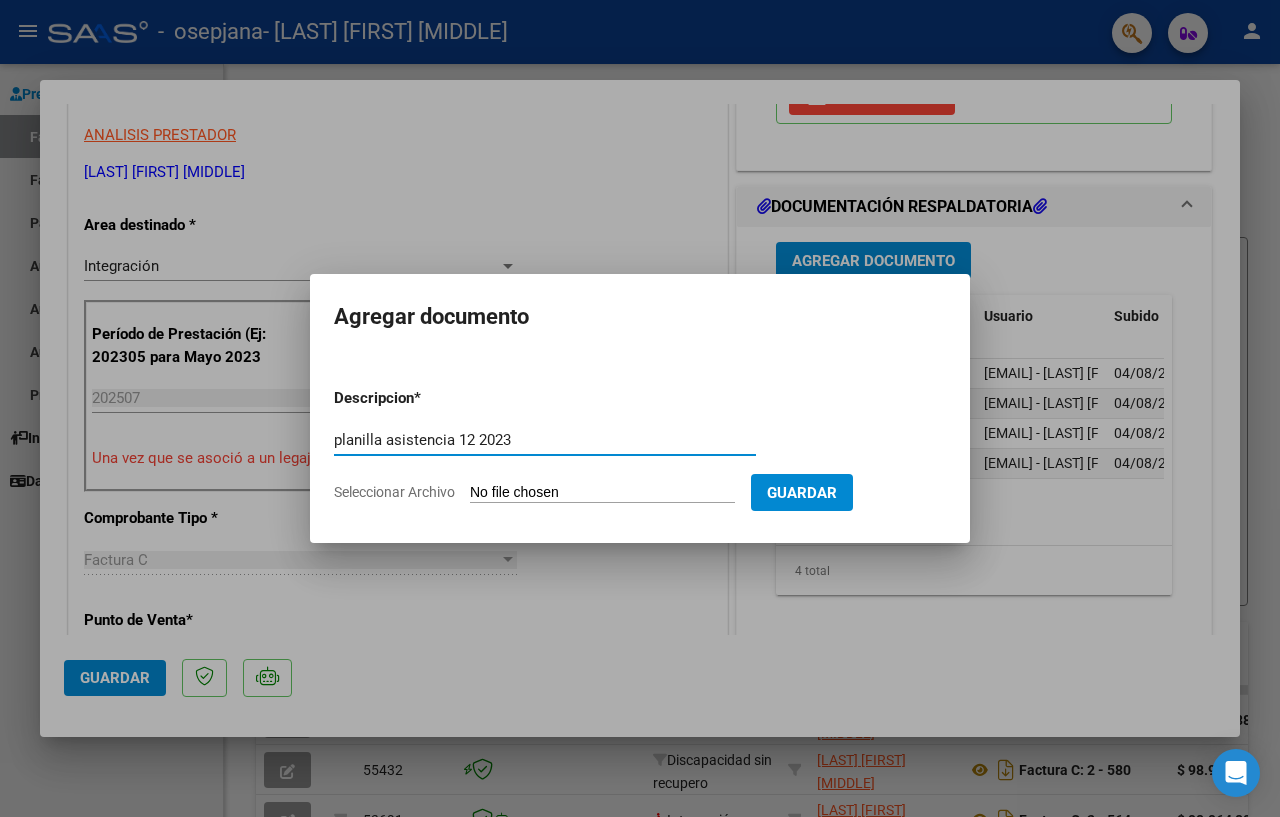 click on "Seleccionar Archivo" at bounding box center [602, 493] 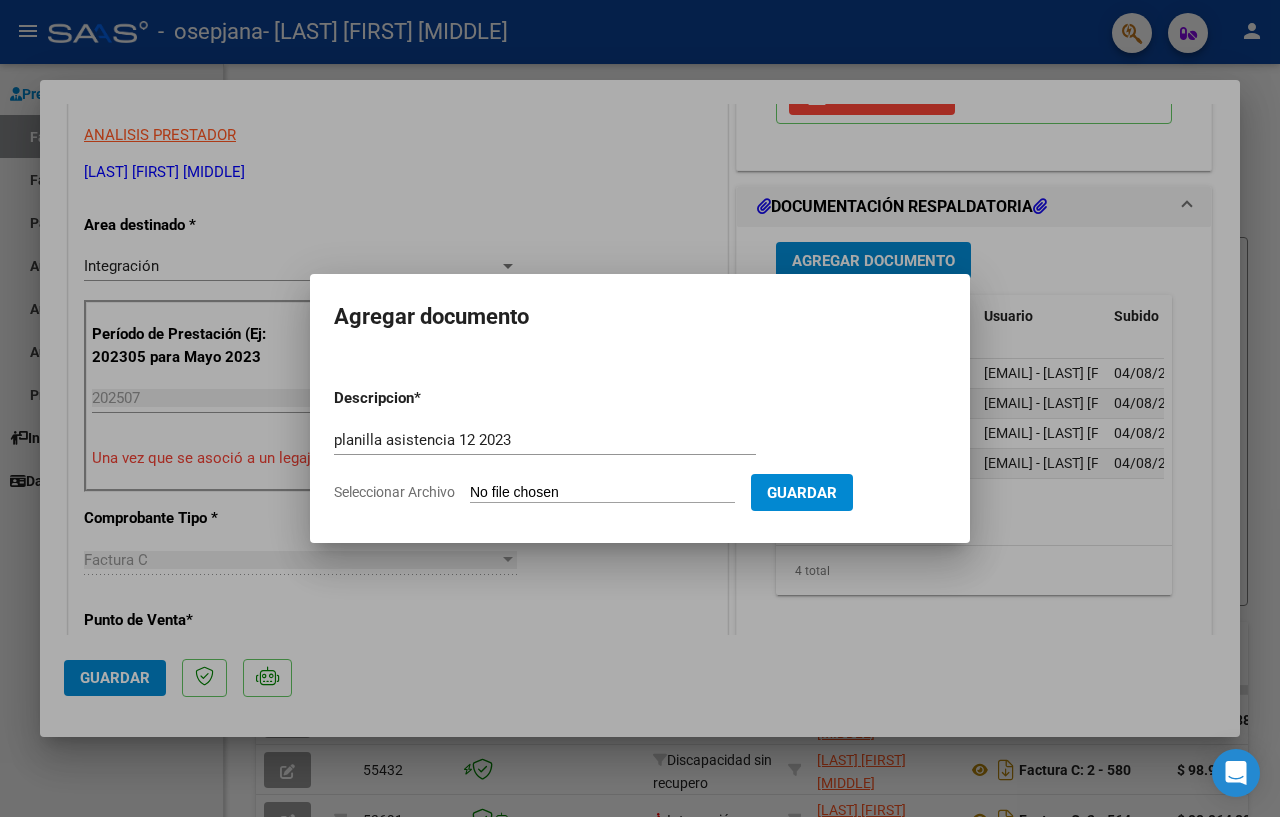 click at bounding box center [640, 408] 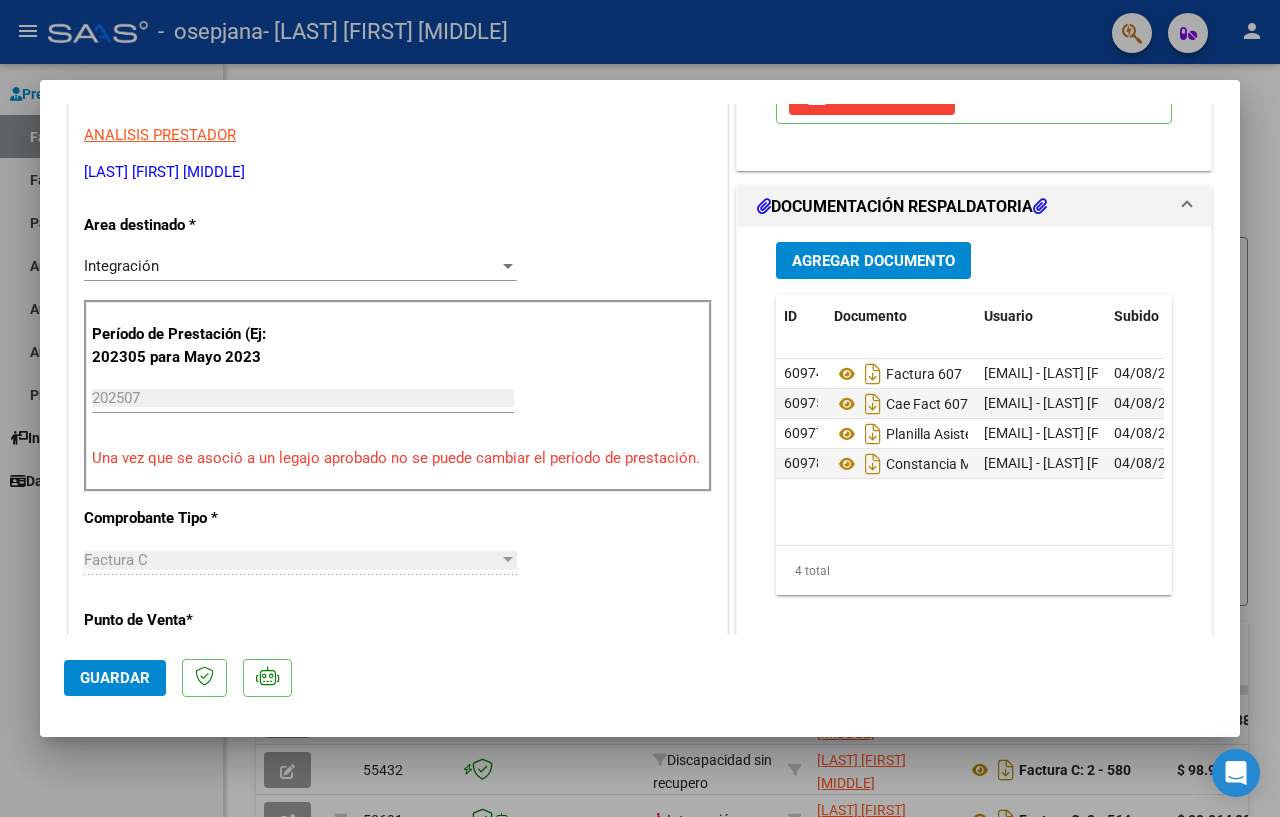 click on "Guardar" 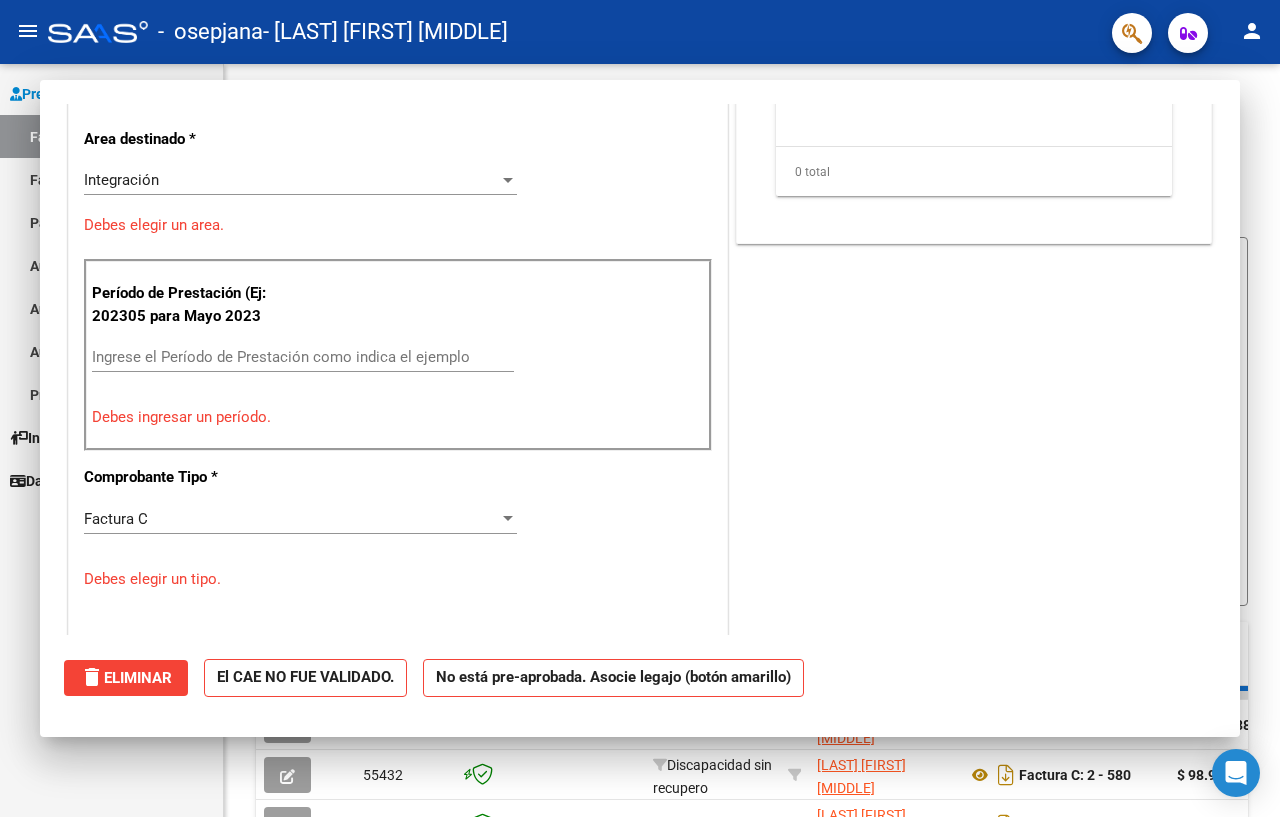 scroll, scrollTop: 0, scrollLeft: 0, axis: both 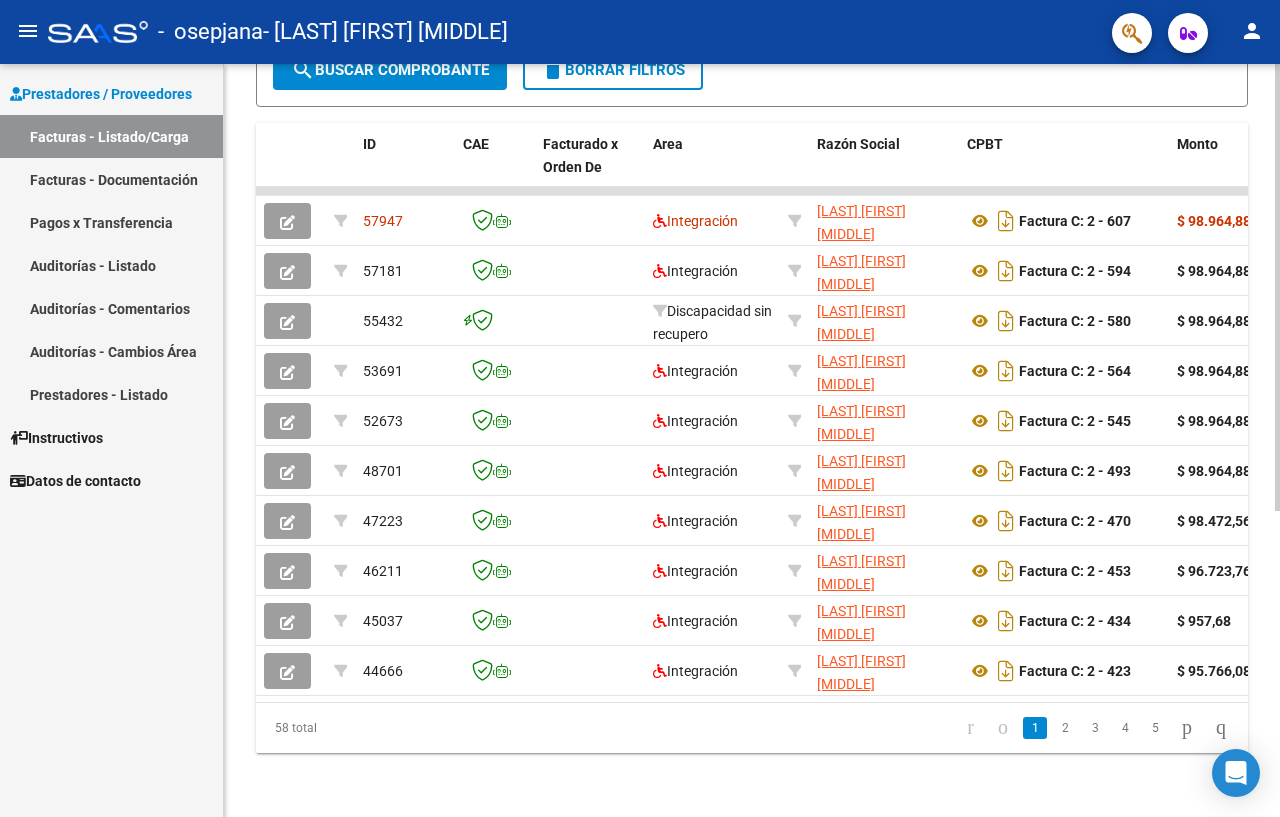 click 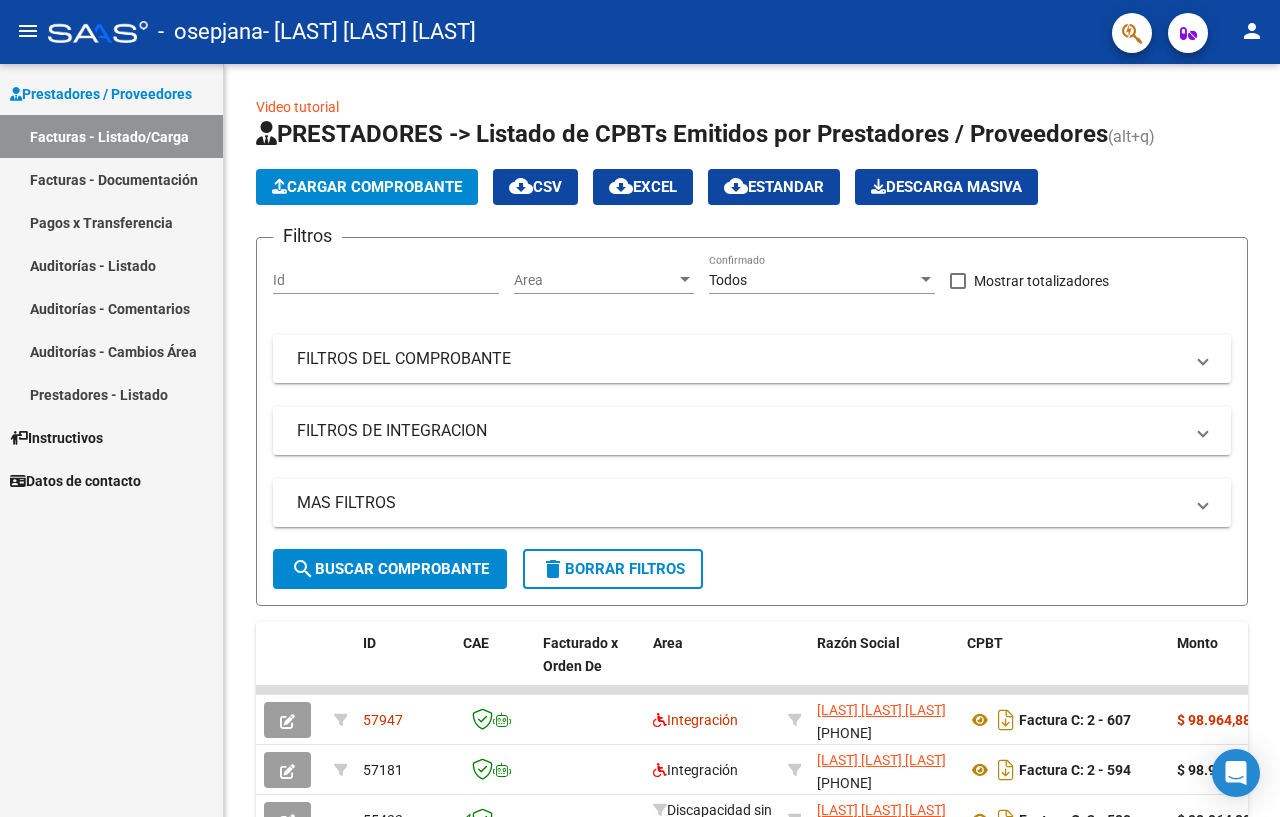 scroll, scrollTop: 0, scrollLeft: 0, axis: both 